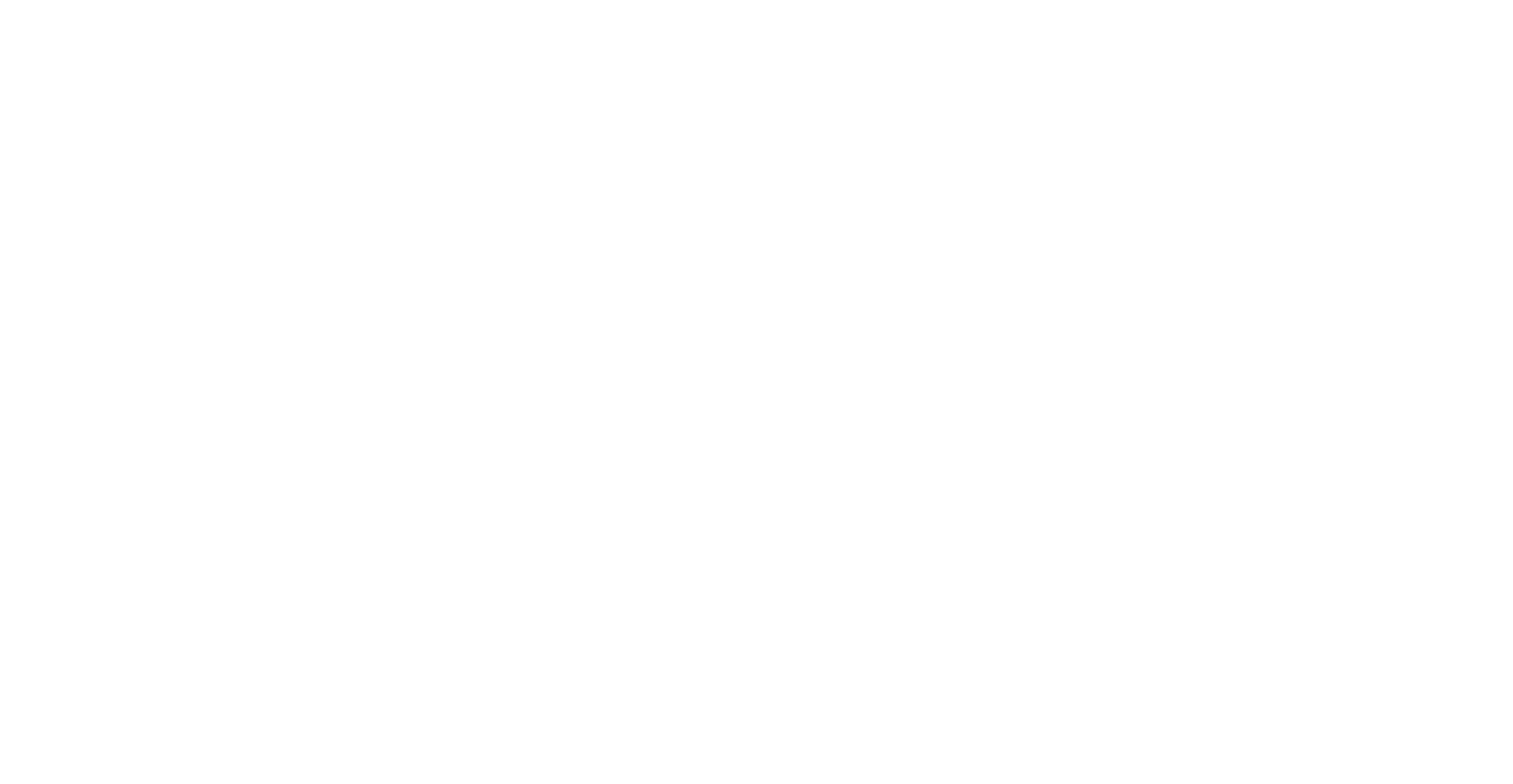 scroll, scrollTop: 0, scrollLeft: 0, axis: both 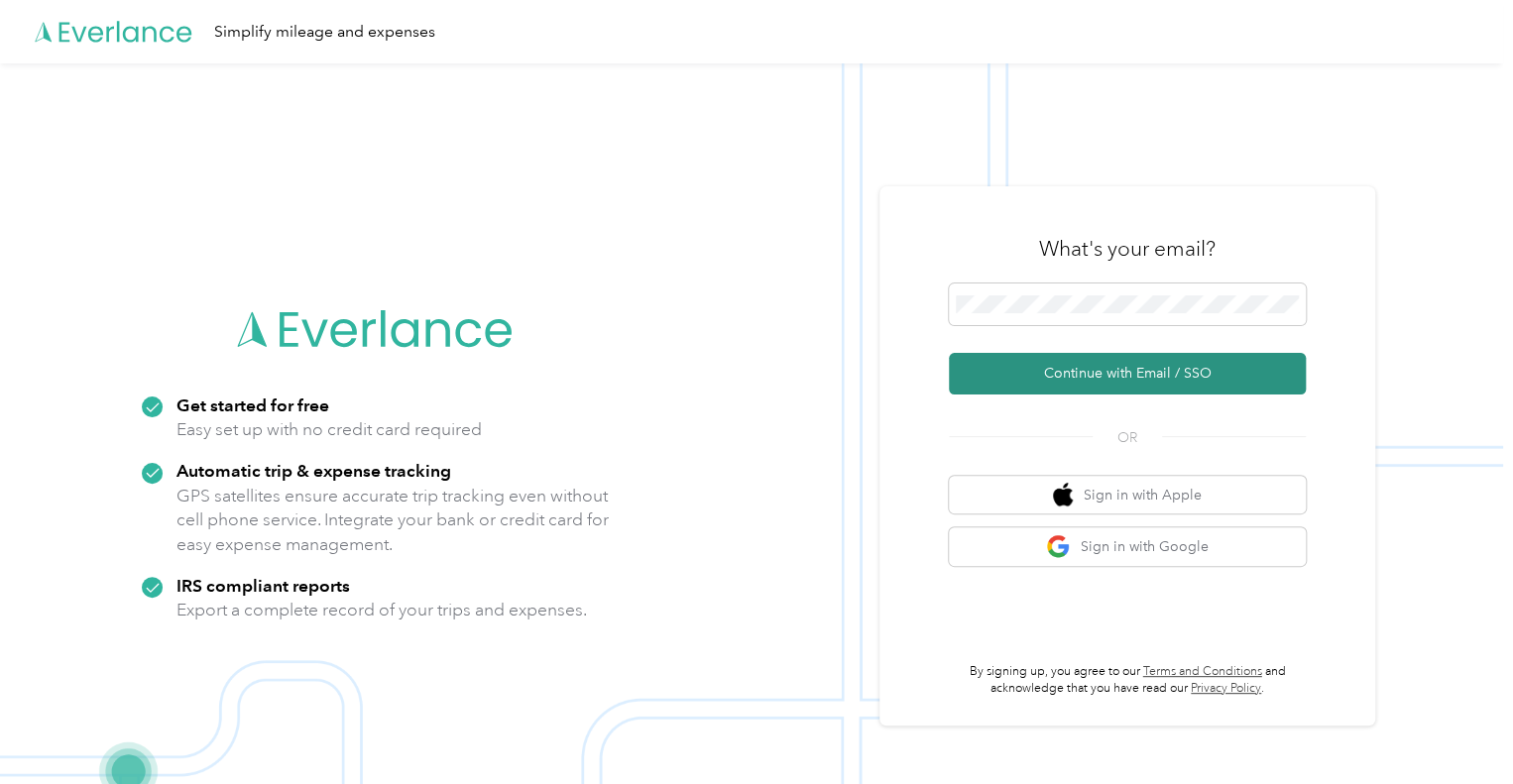 click on "Continue with Email / SSO" at bounding box center [1127, 374] 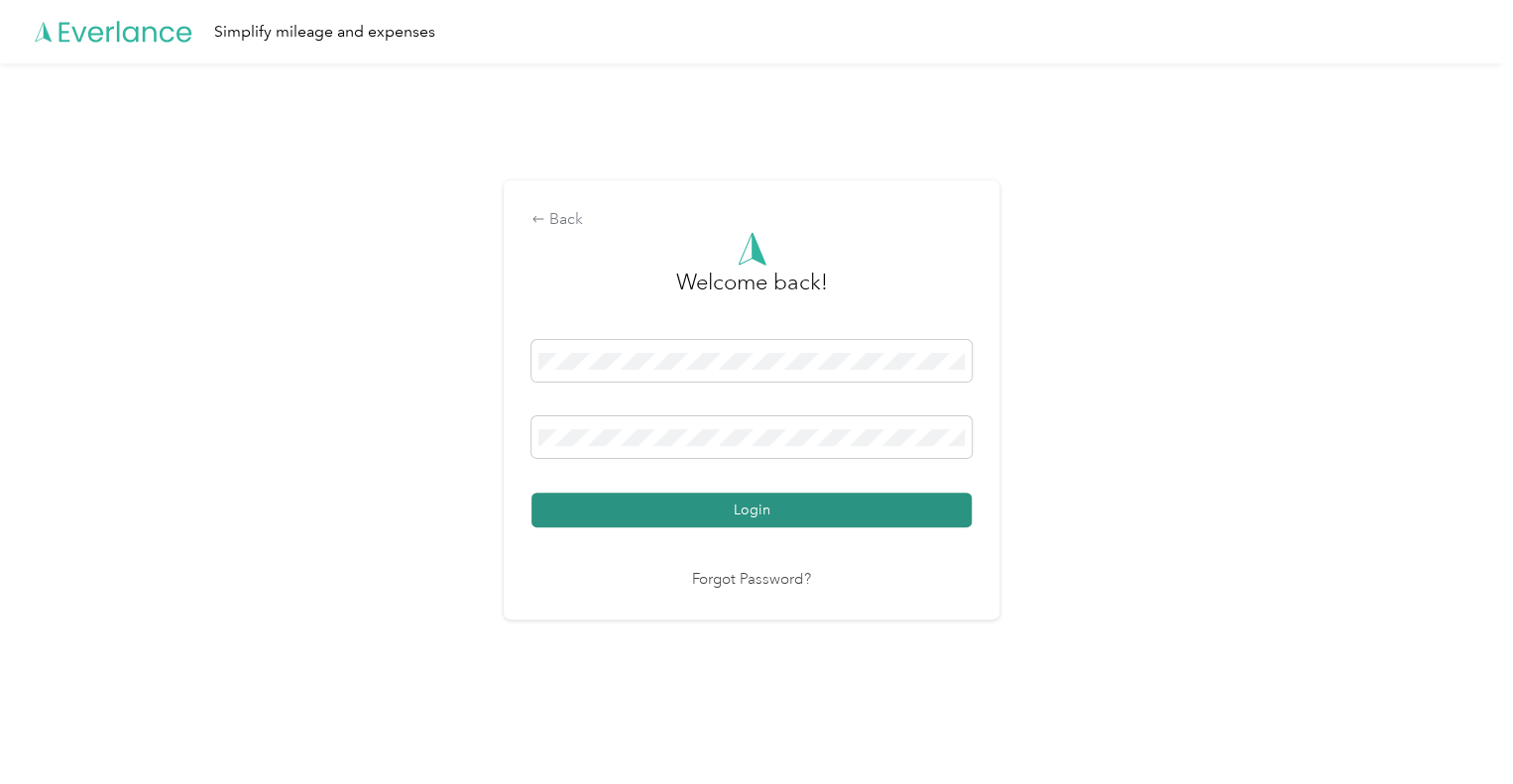 click on "Login" at bounding box center [752, 509] 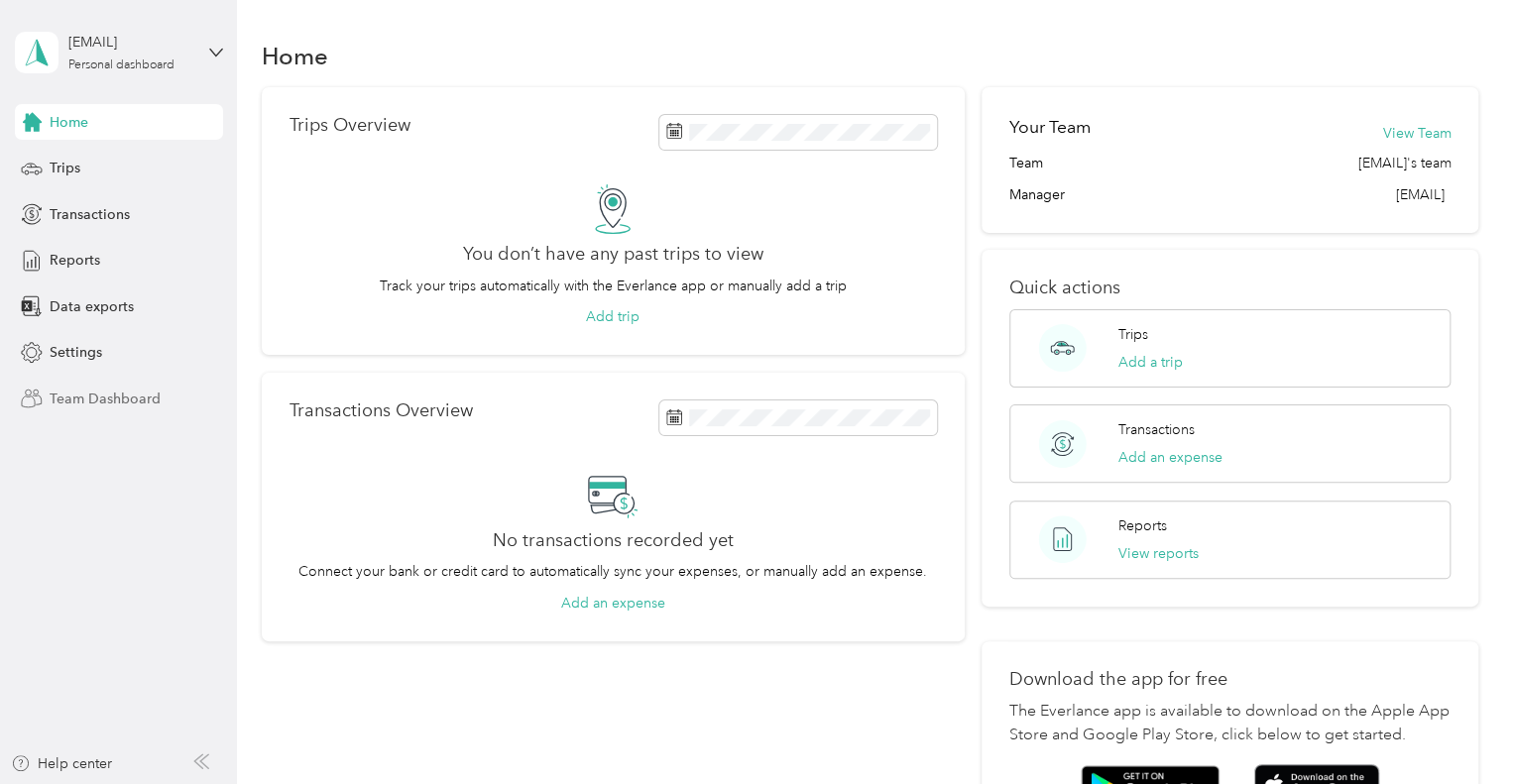 click on "Team Dashboard" at bounding box center (105, 398) 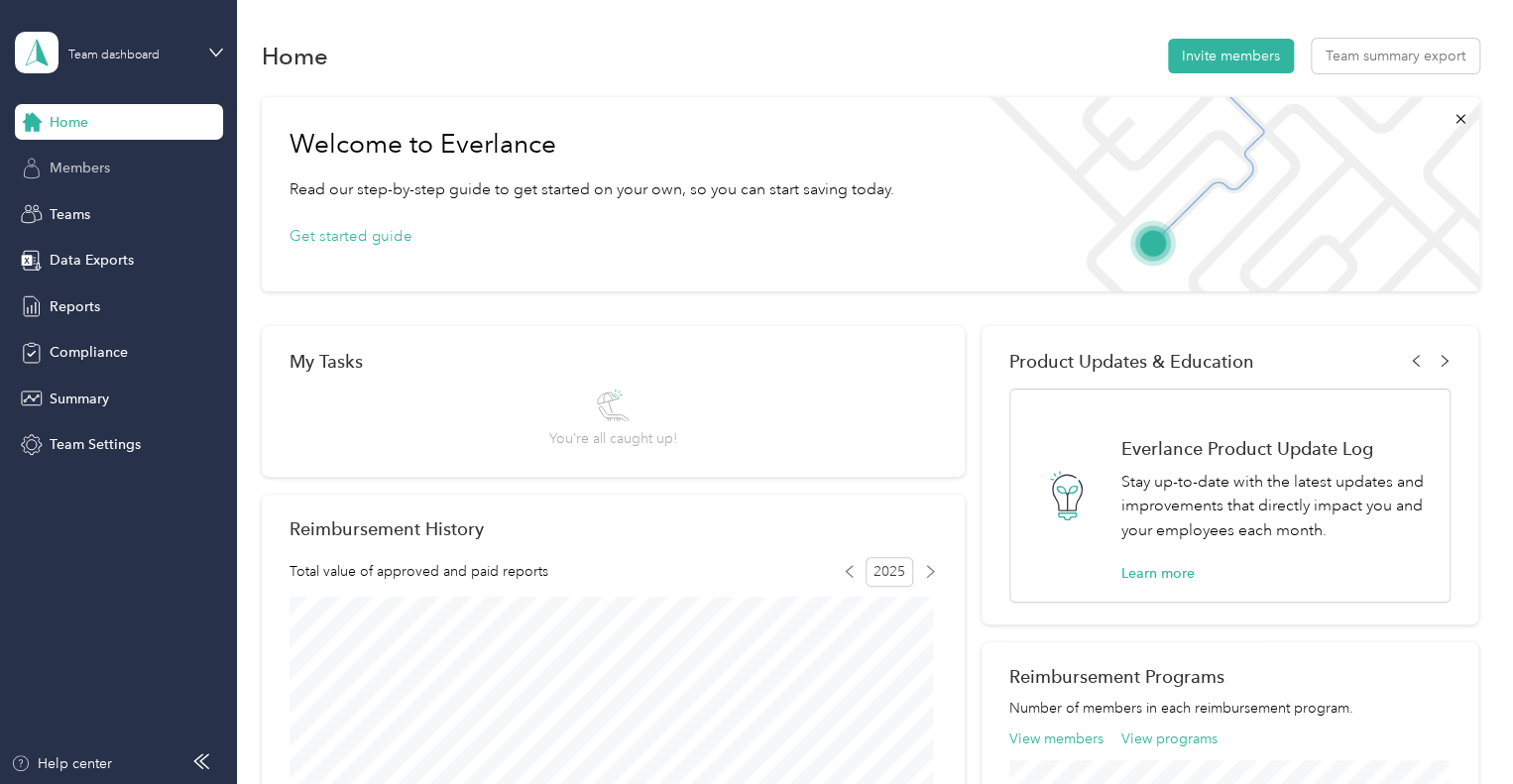click on "Members" at bounding box center (79, 168) 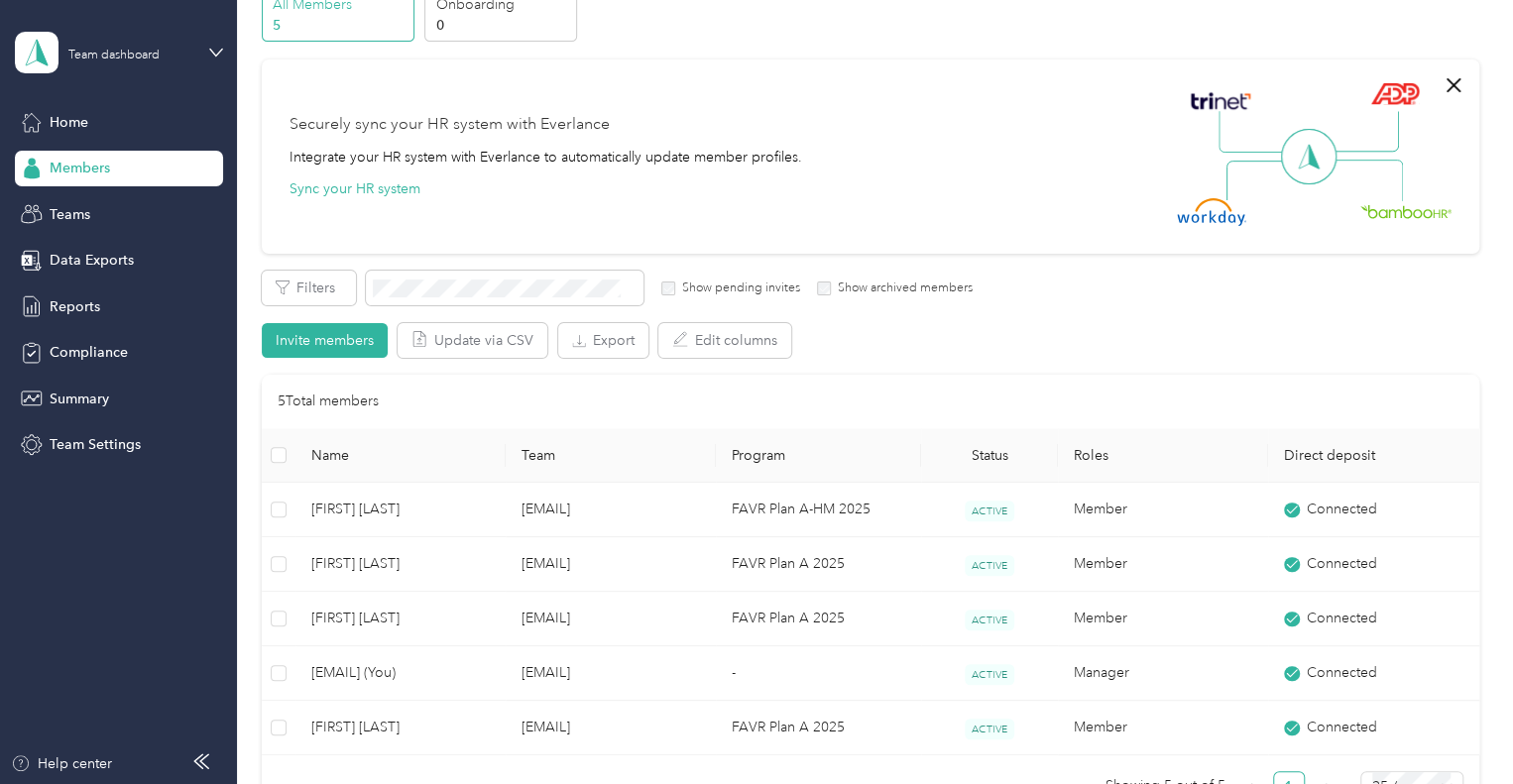 scroll, scrollTop: 0, scrollLeft: 0, axis: both 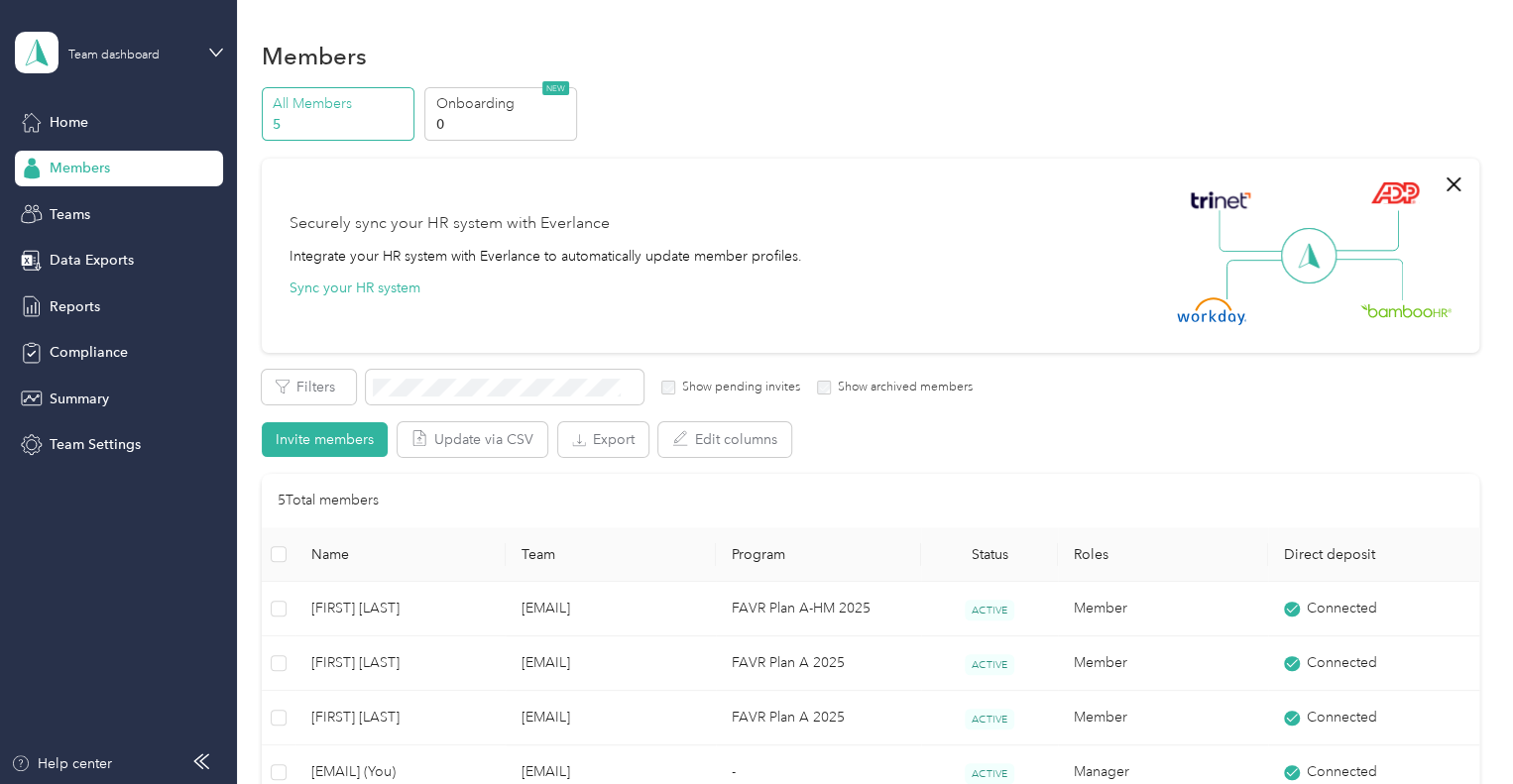 click on "All Members" at bounding box center [340, 103] 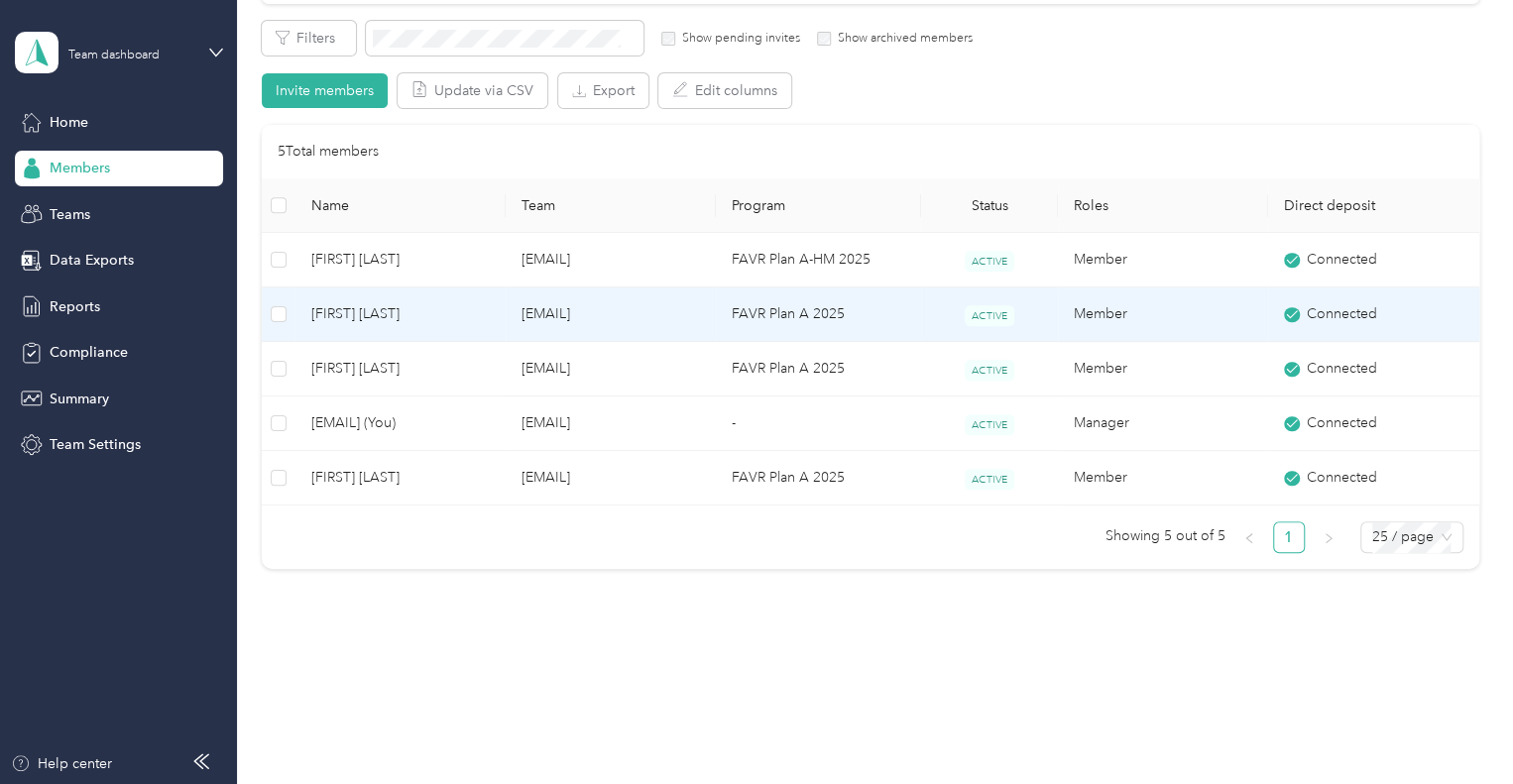 scroll, scrollTop: 354, scrollLeft: 0, axis: vertical 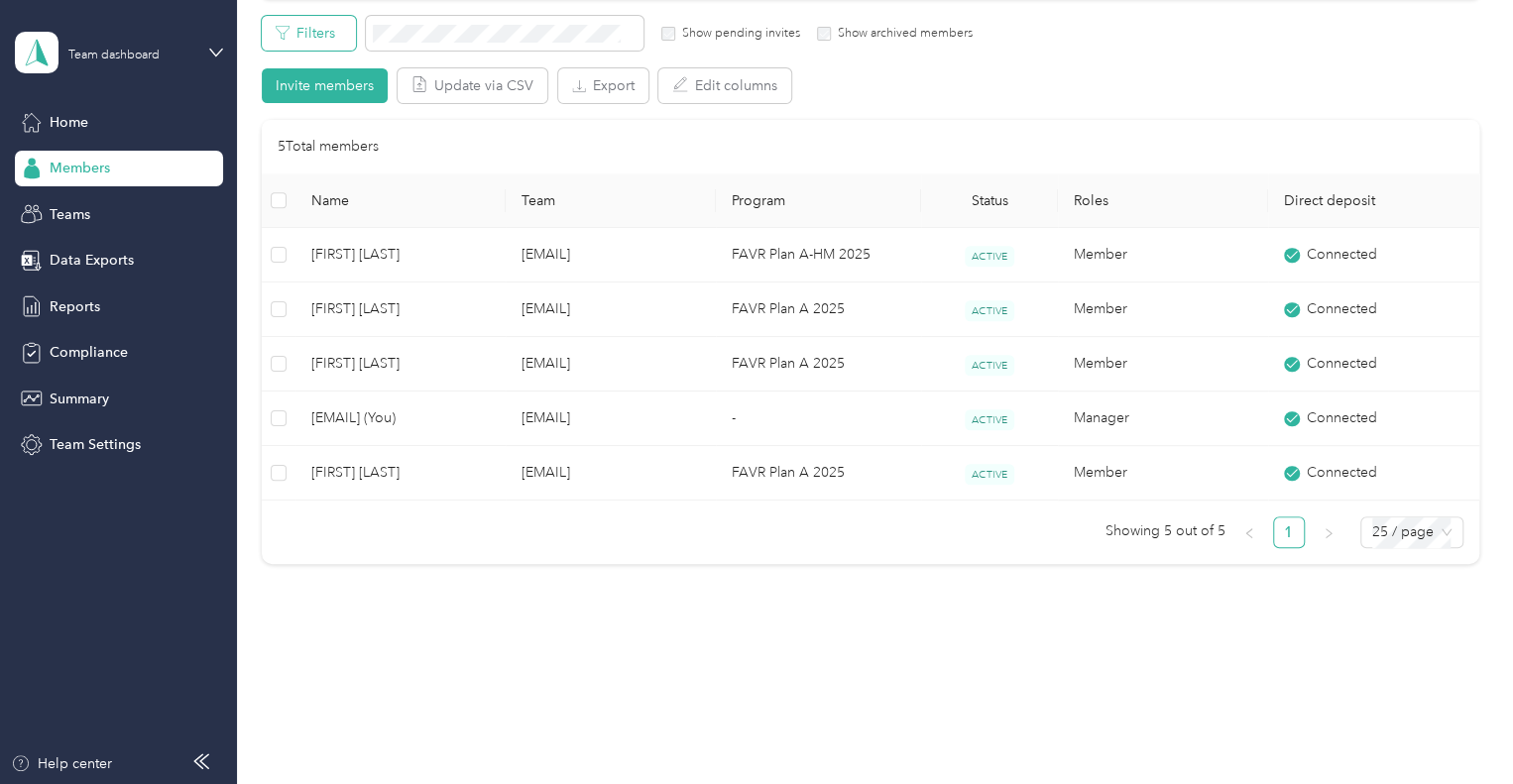 click on "Filters" at bounding box center (308, 33) 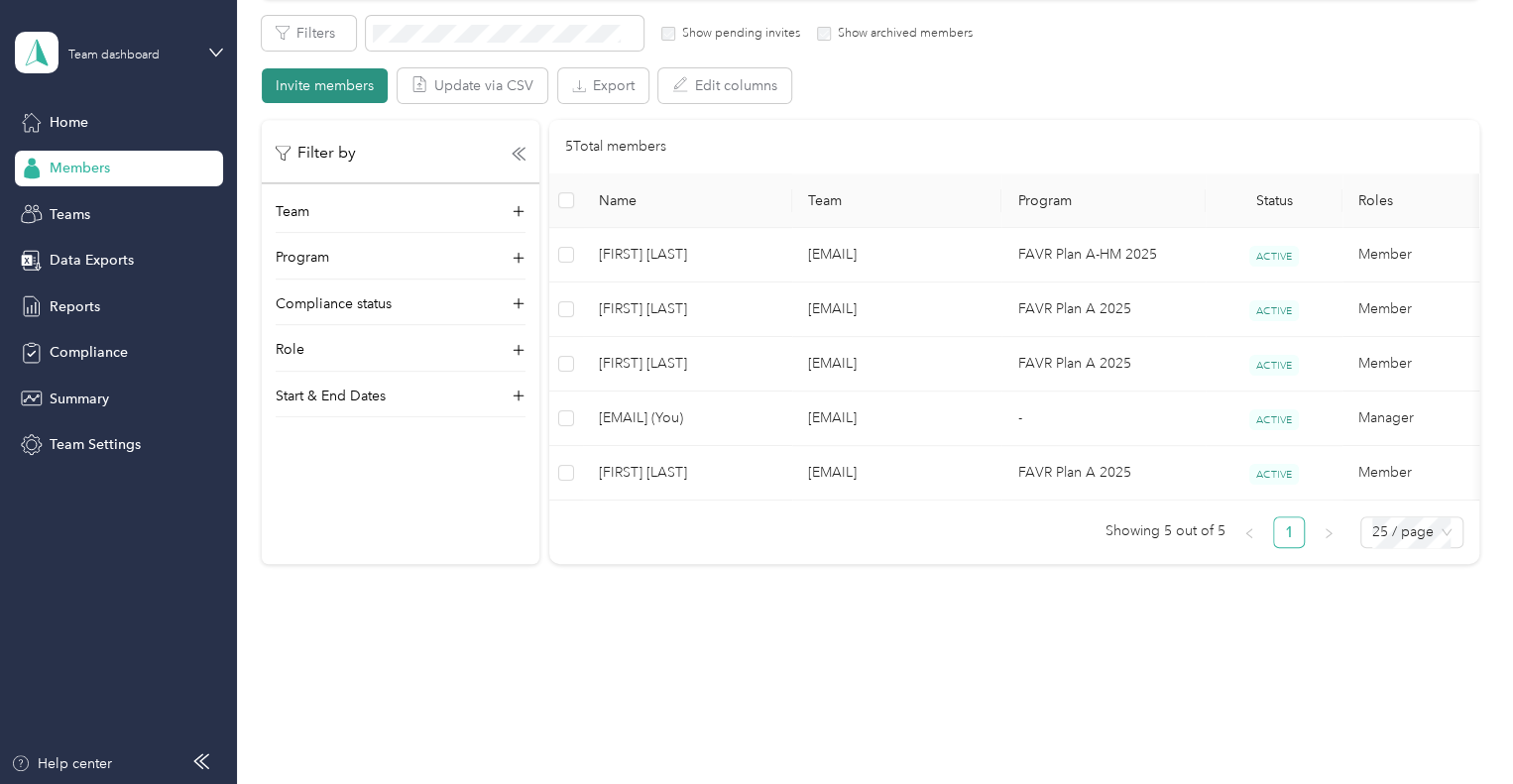 click on "Invite members" at bounding box center (324, 85) 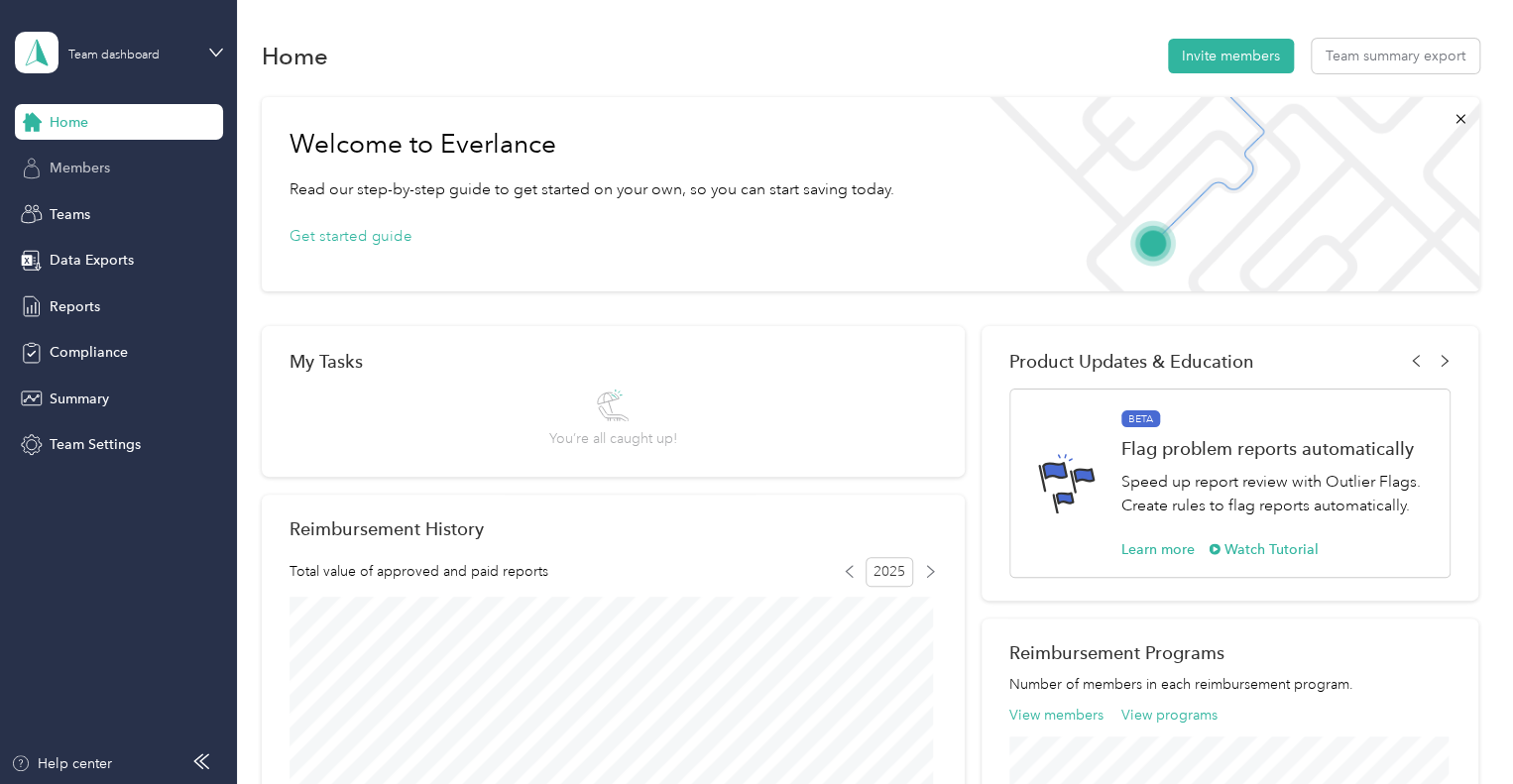 click on "Members" at bounding box center [79, 168] 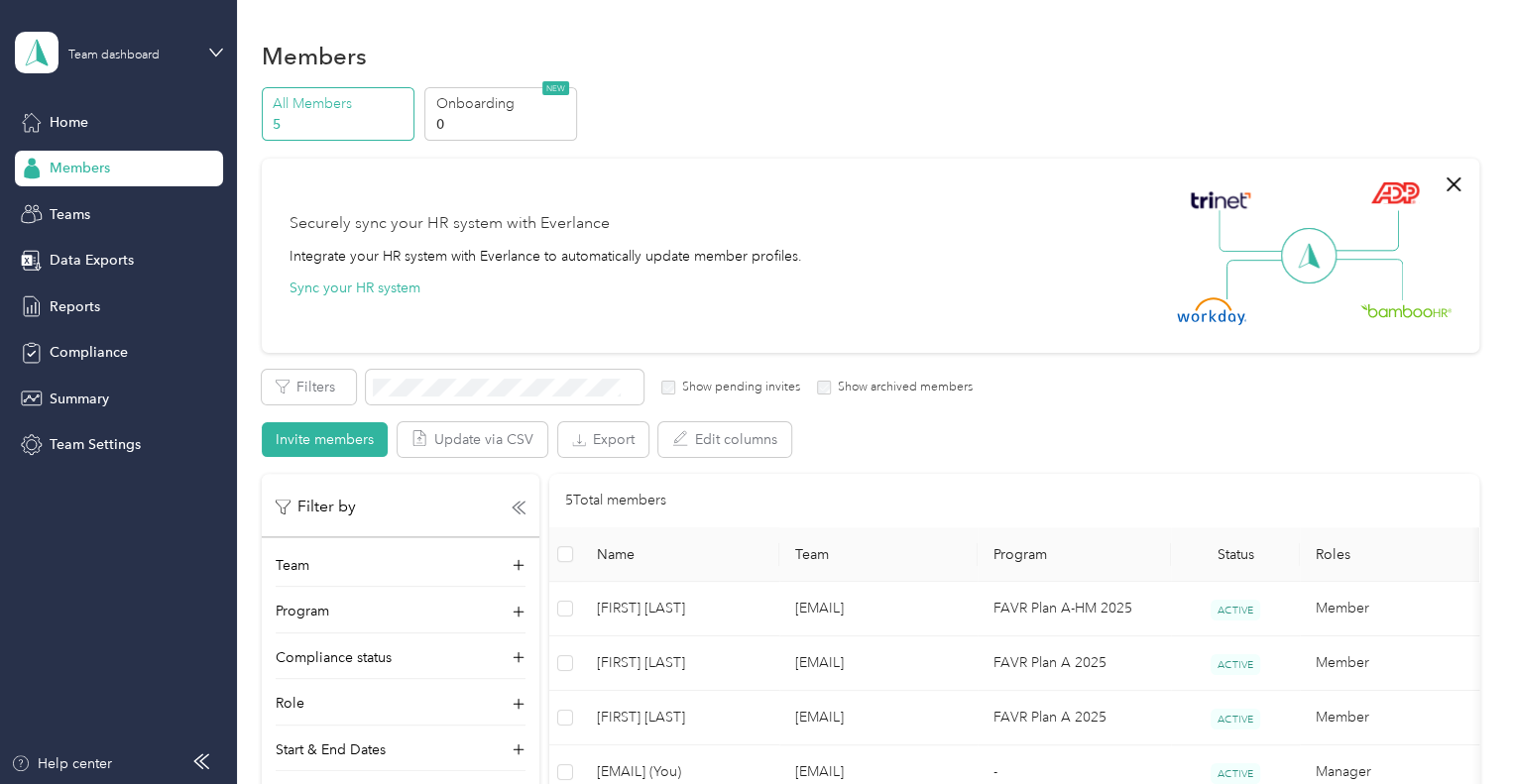 click on "Members" at bounding box center [79, 168] 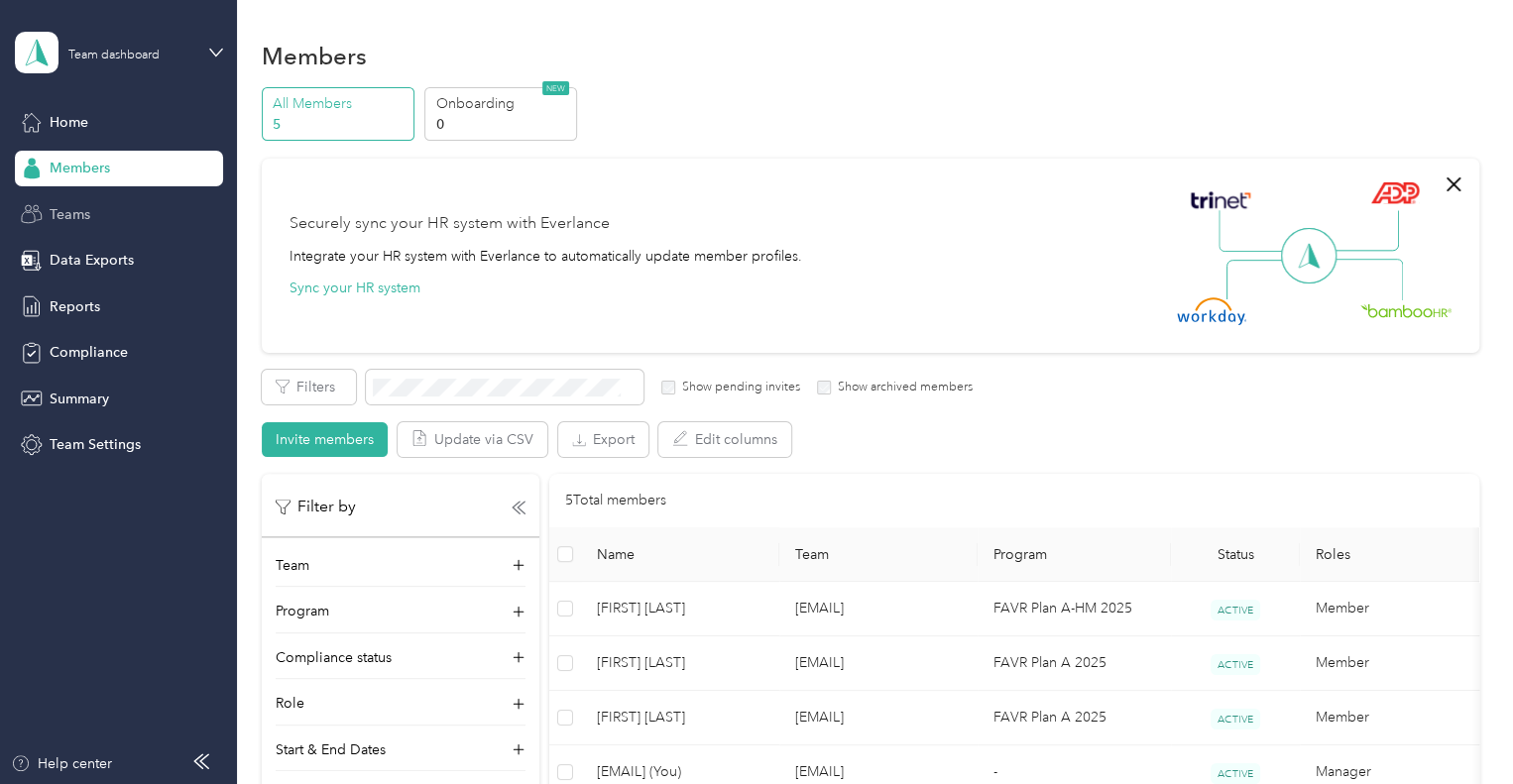 click on "Teams" at bounding box center [69, 214] 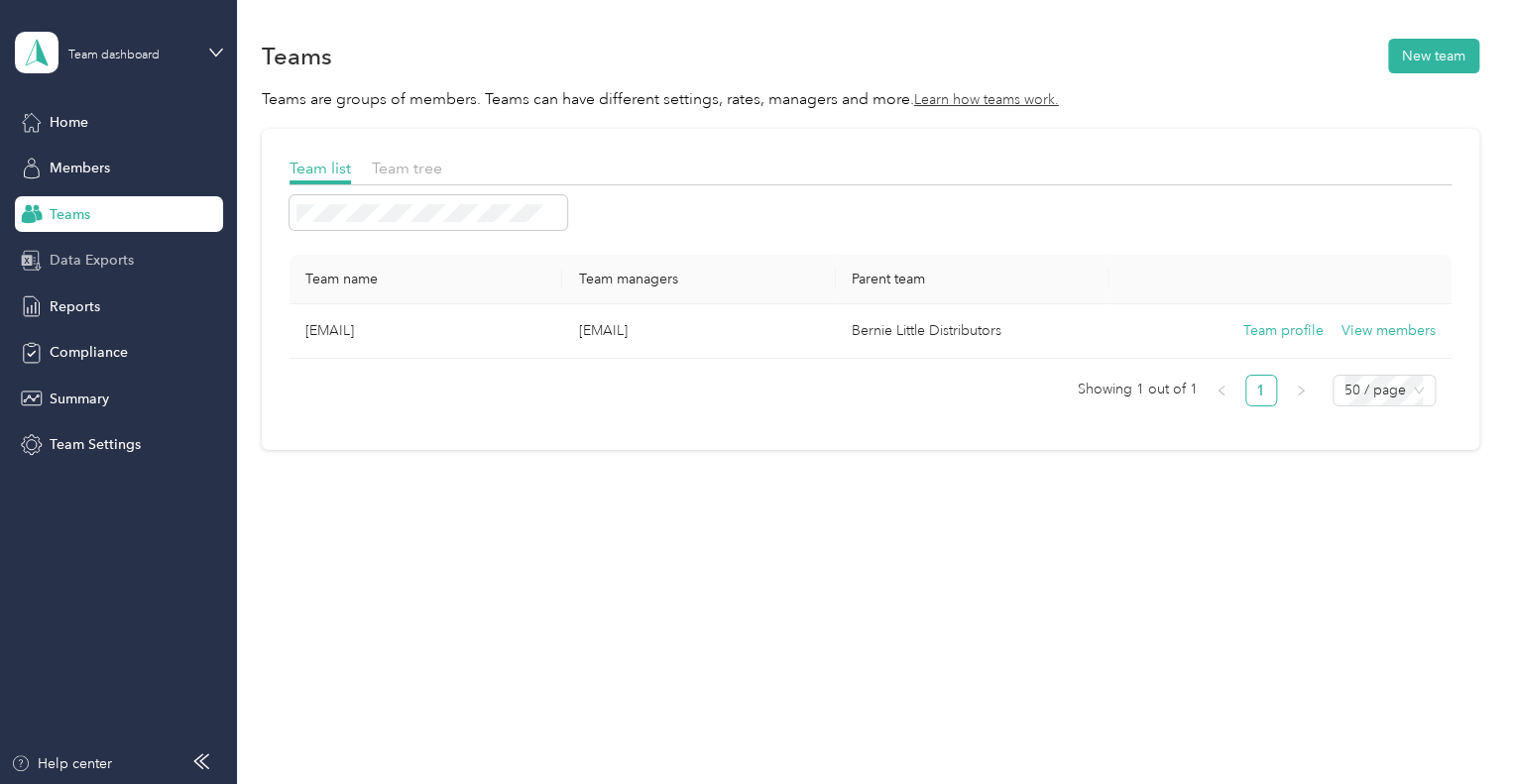 click on "Data Exports" at bounding box center (91, 260) 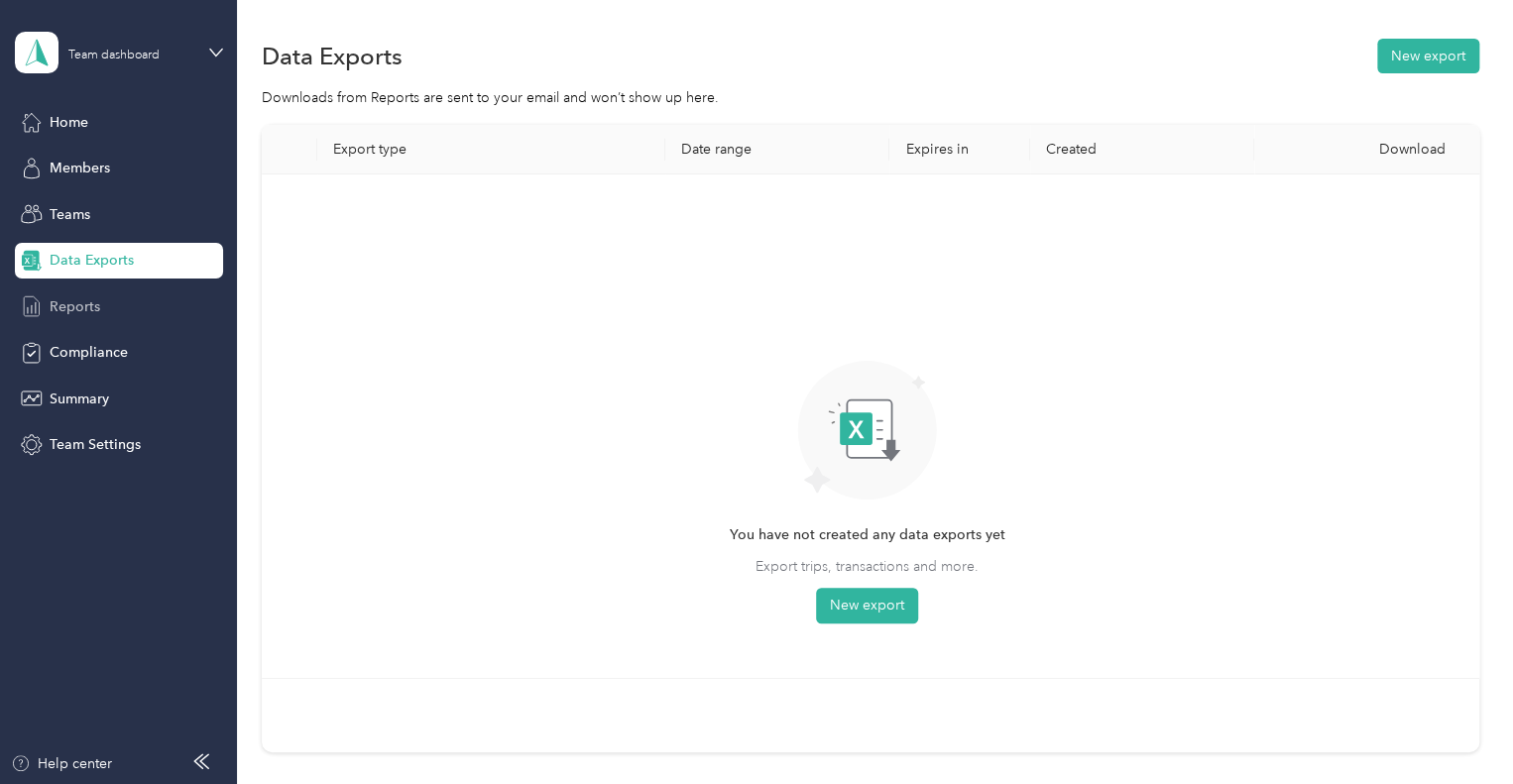click on "Reports" at bounding box center [74, 306] 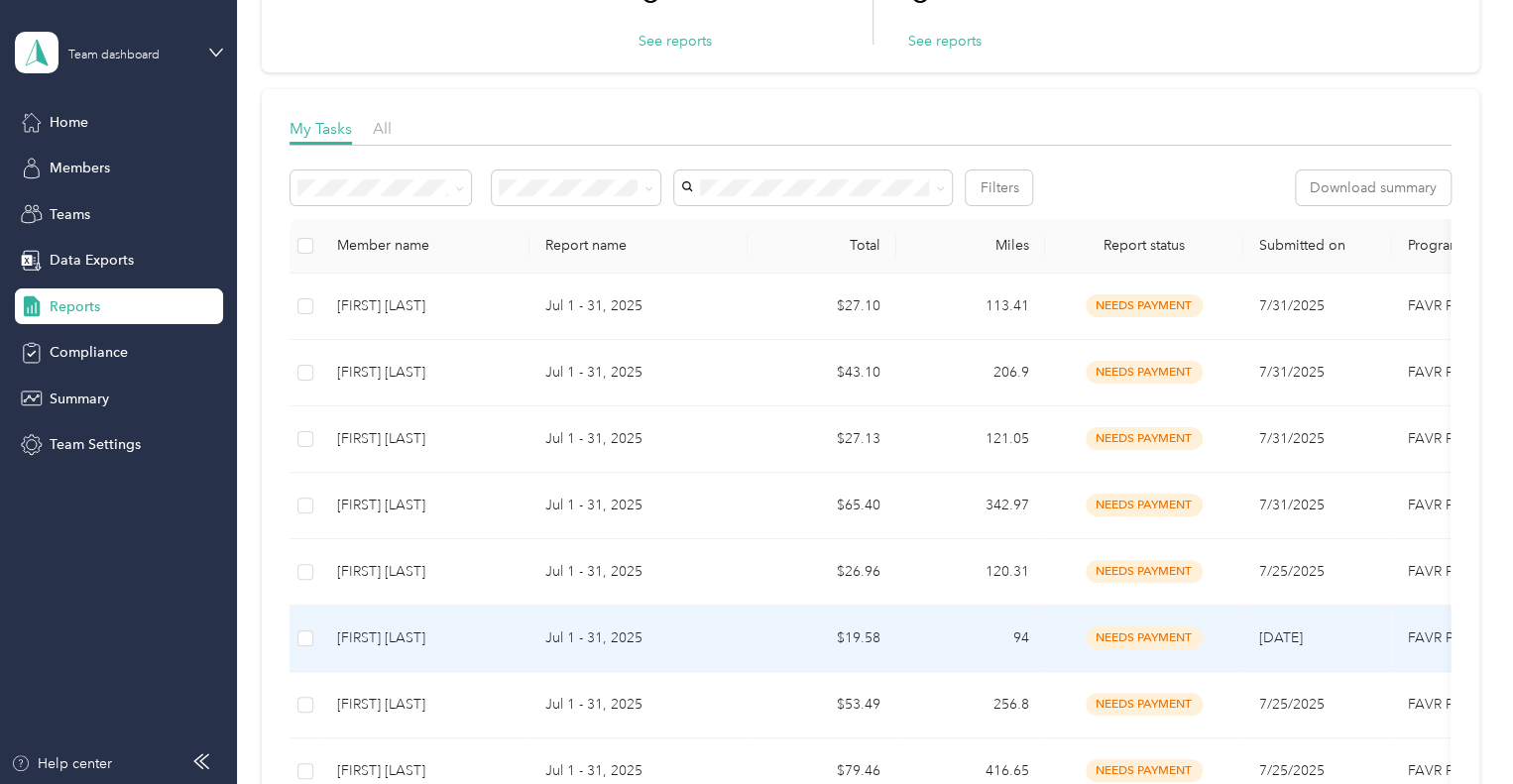 scroll, scrollTop: 0, scrollLeft: 0, axis: both 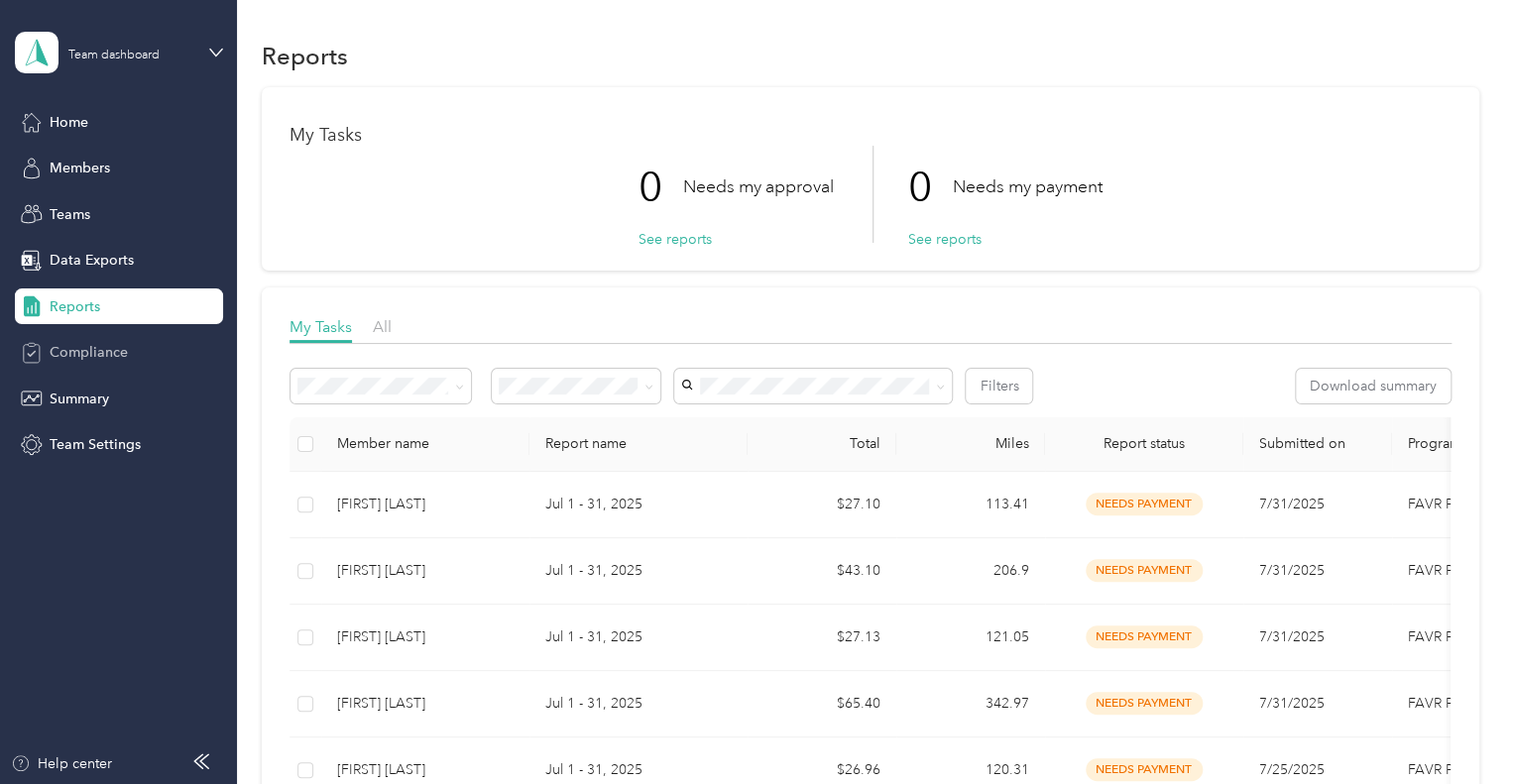 click on "Compliance" at bounding box center [88, 352] 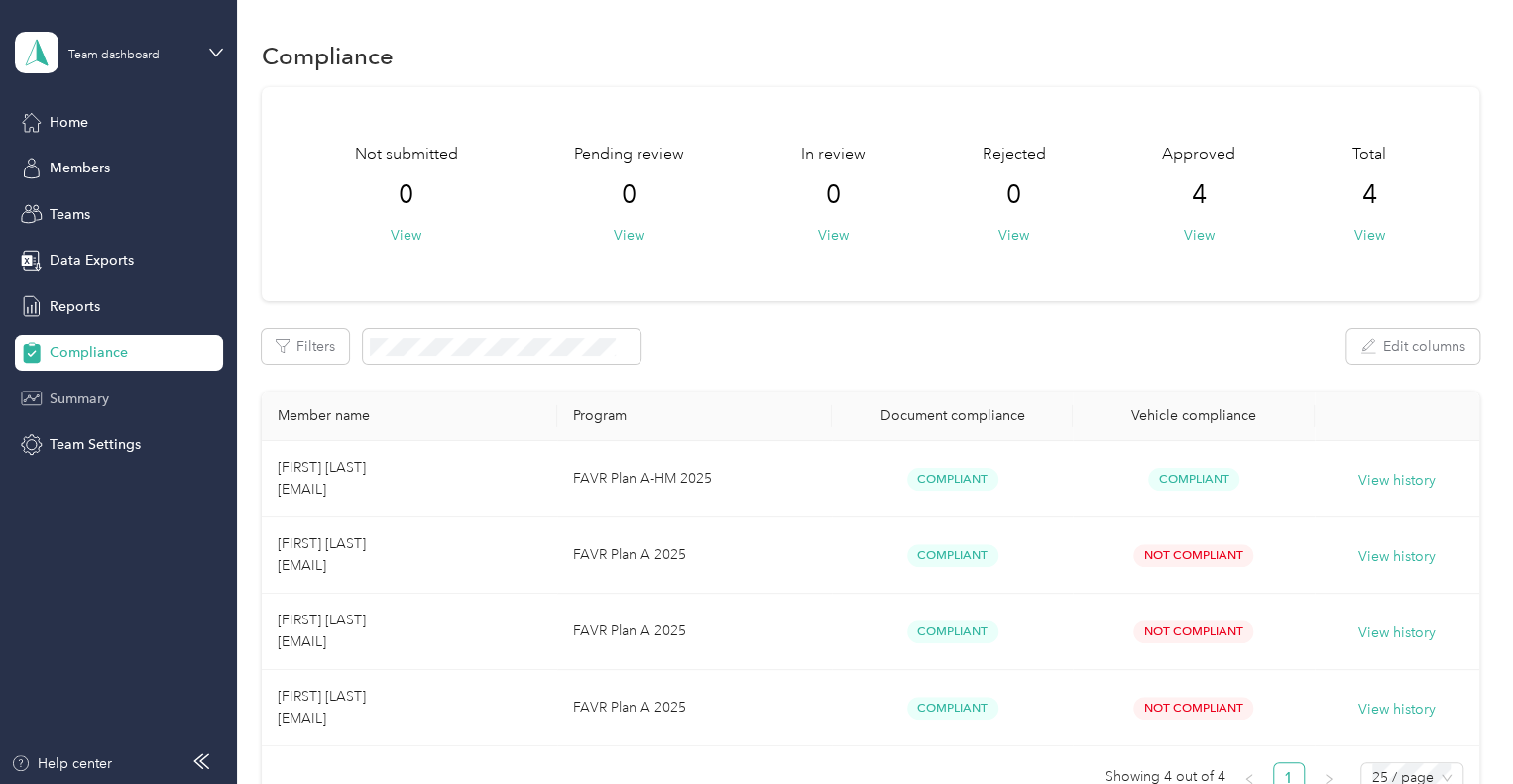 click on "Summary" at bounding box center (79, 398) 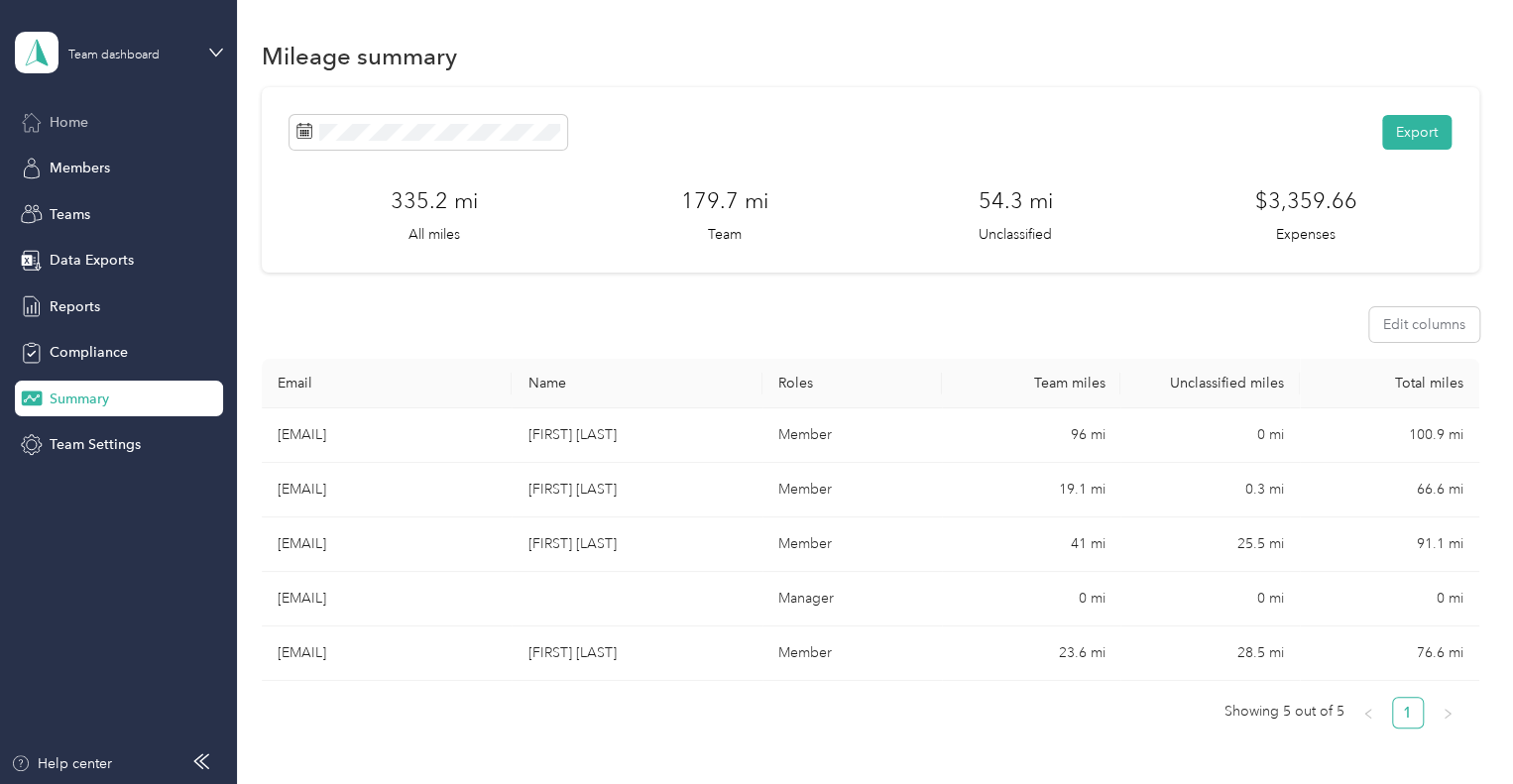 click on "Home" at bounding box center [68, 122] 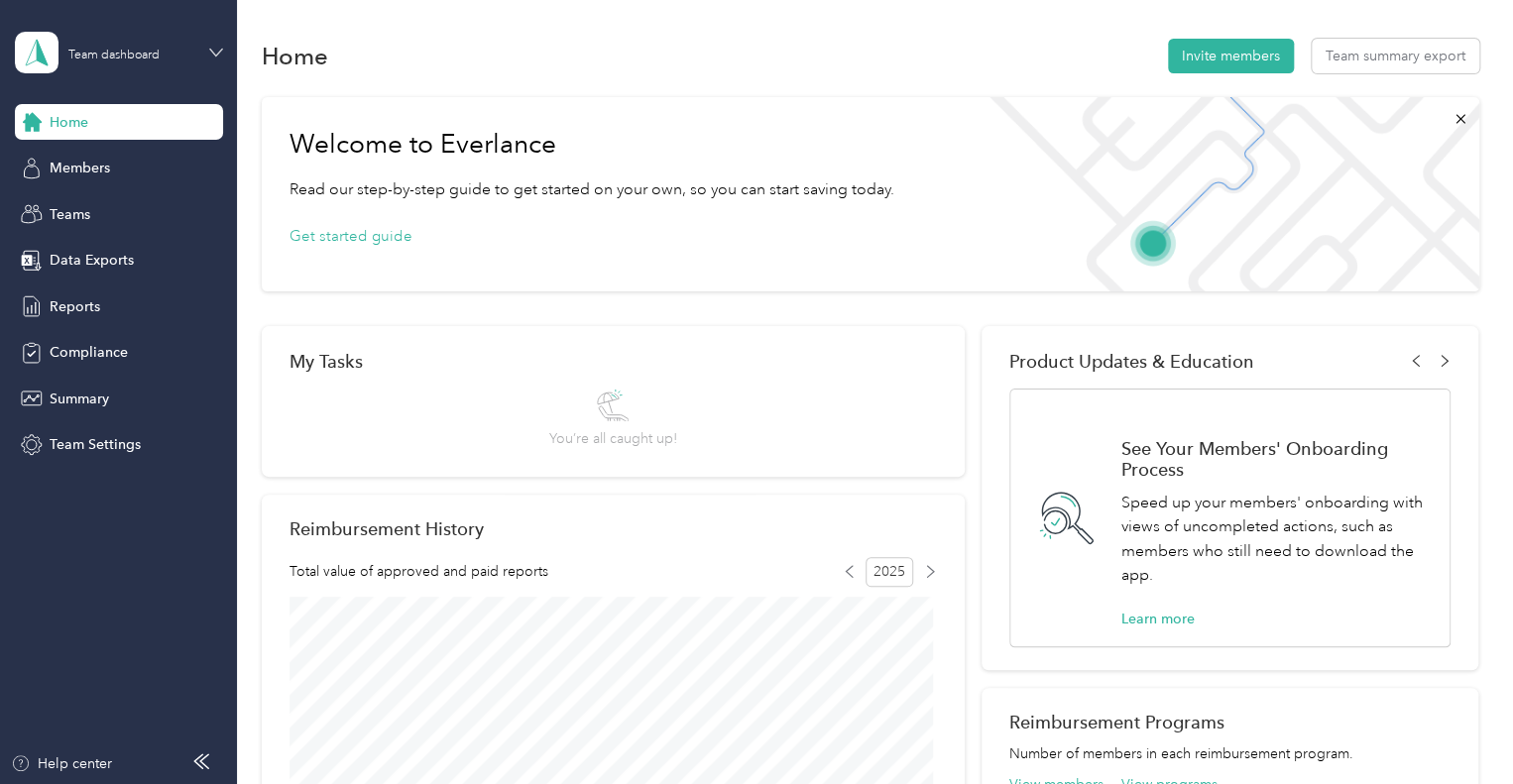 click 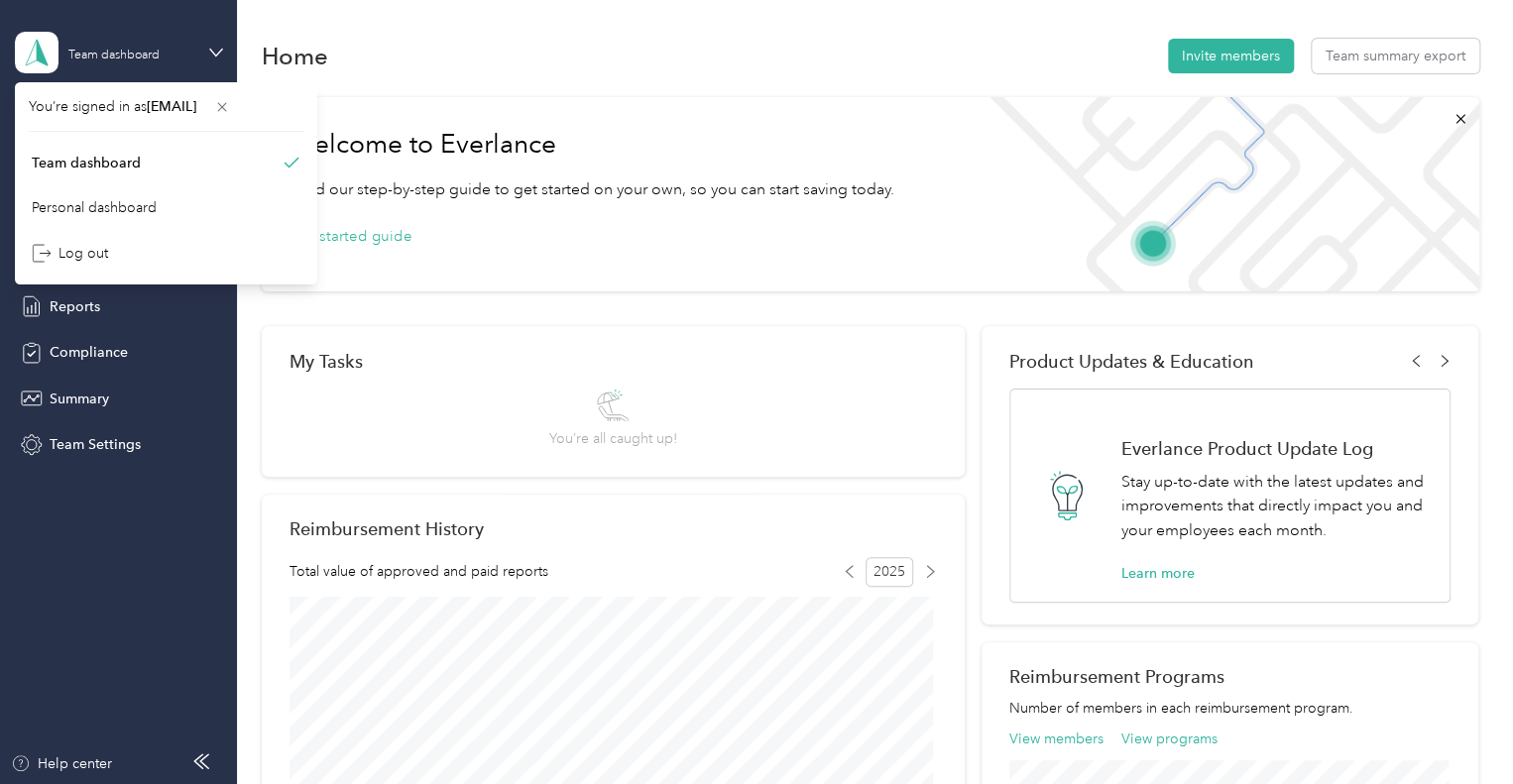 click on "Team dashboard" at bounding box center (119, 53) 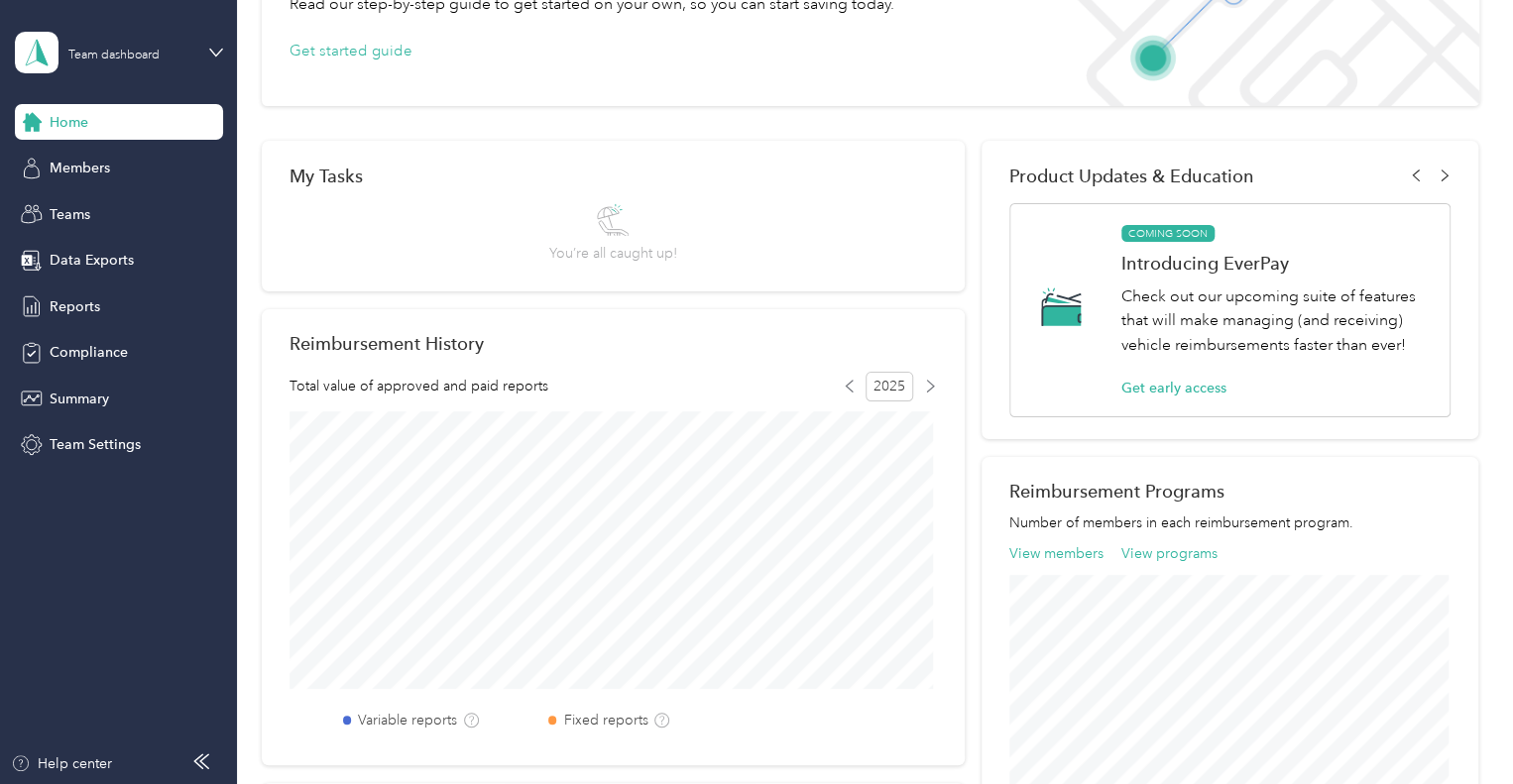 scroll, scrollTop: 168, scrollLeft: 0, axis: vertical 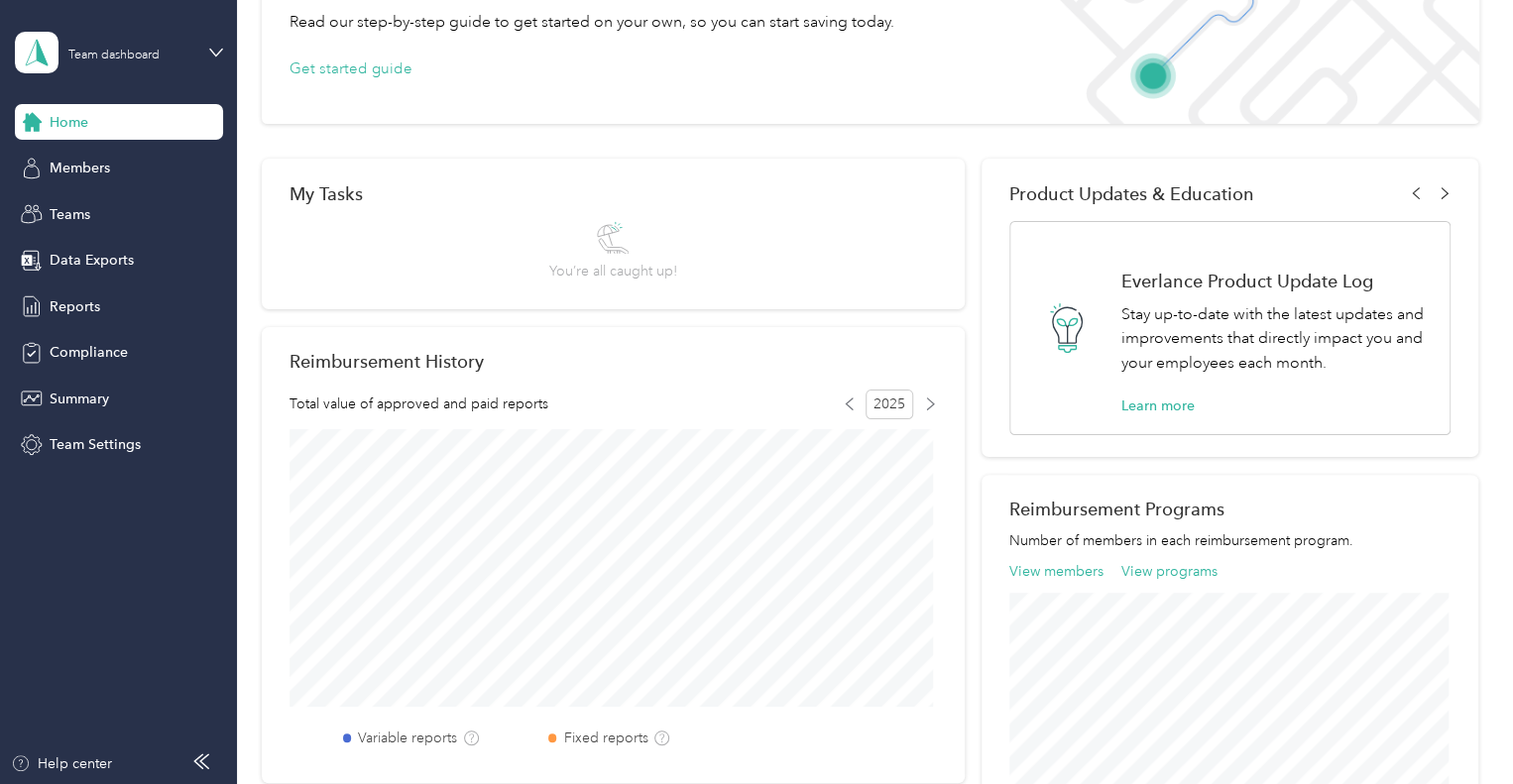 click 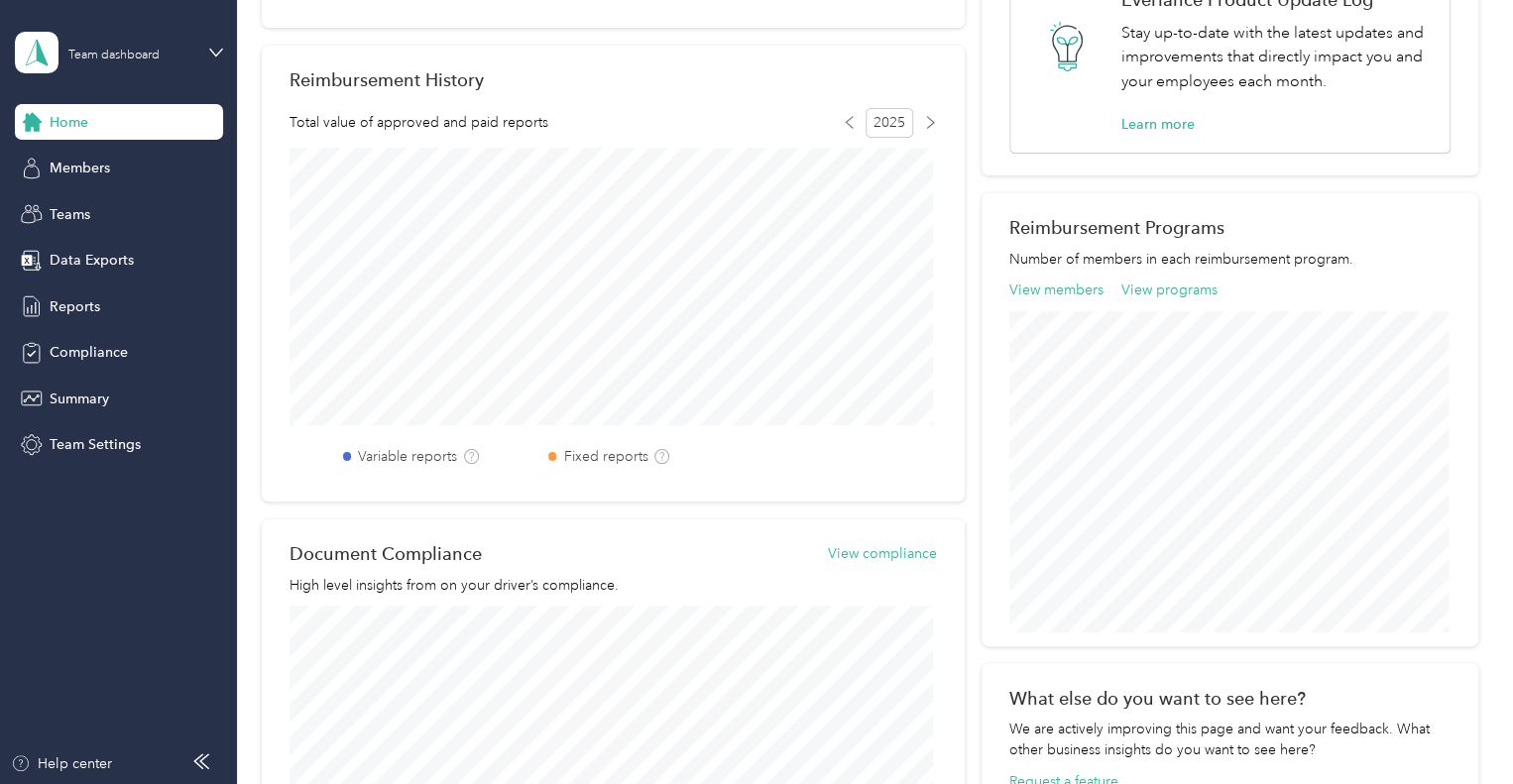 scroll, scrollTop: 496, scrollLeft: 0, axis: vertical 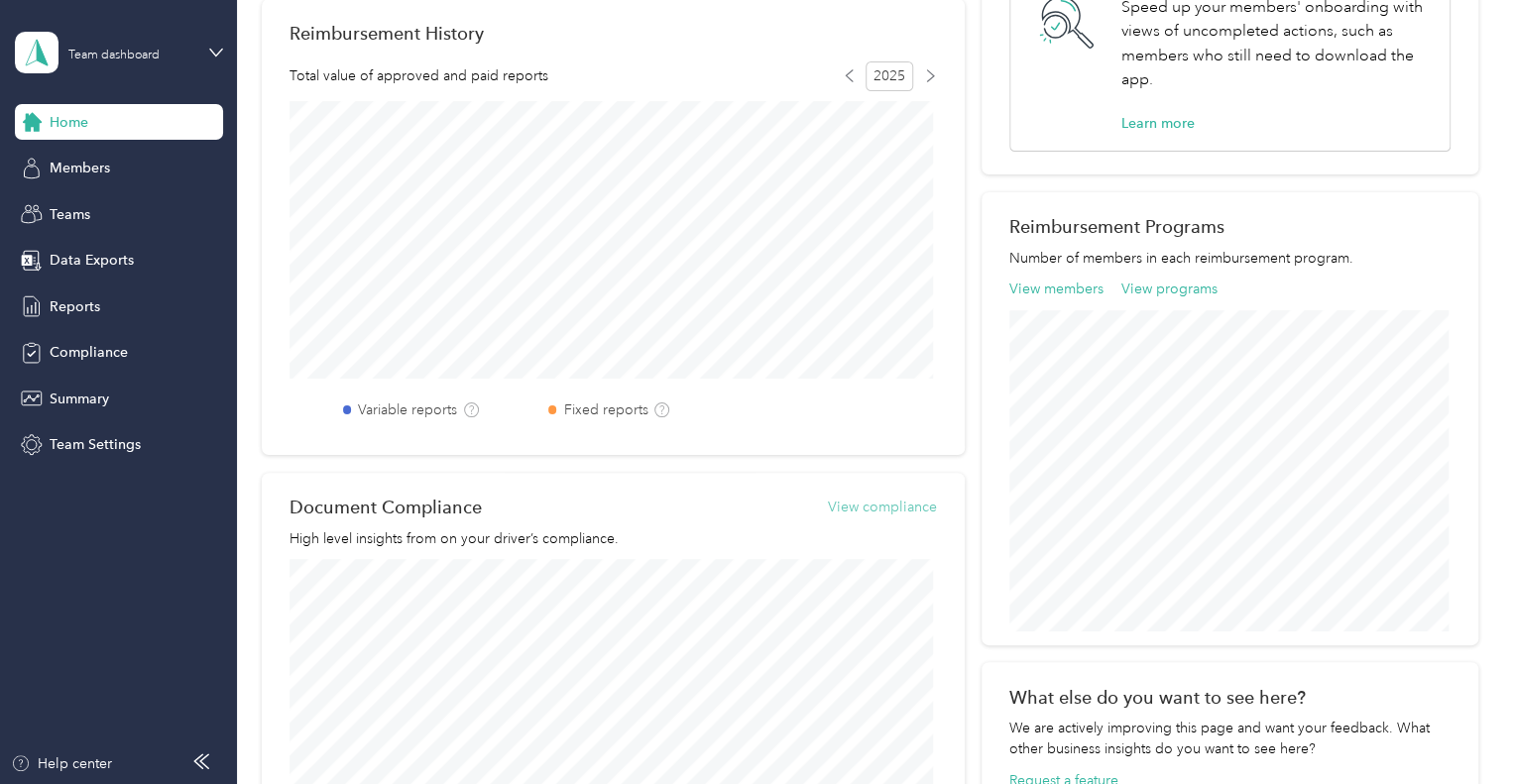 click on "View compliance" at bounding box center (882, 506) 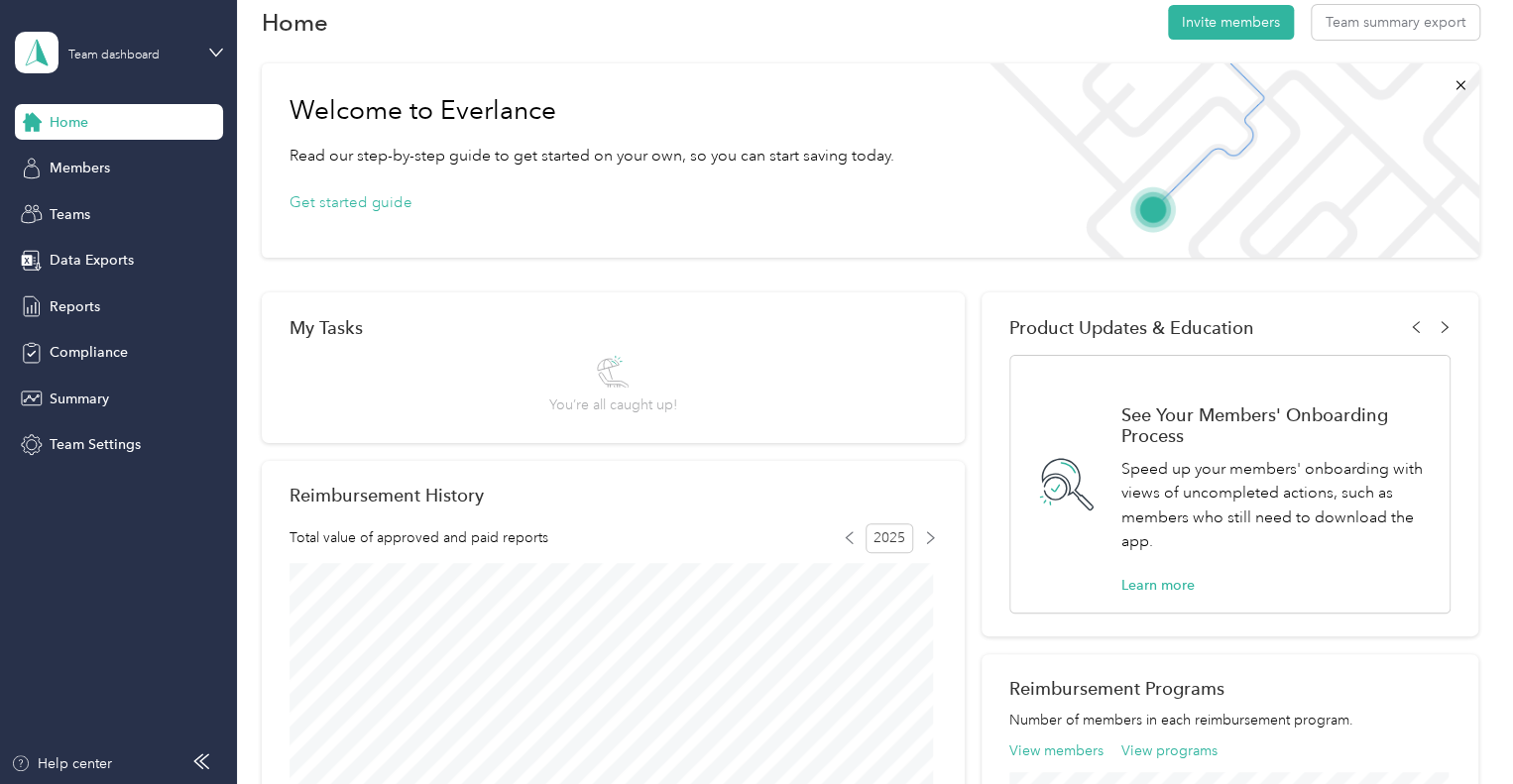 scroll, scrollTop: 0, scrollLeft: 0, axis: both 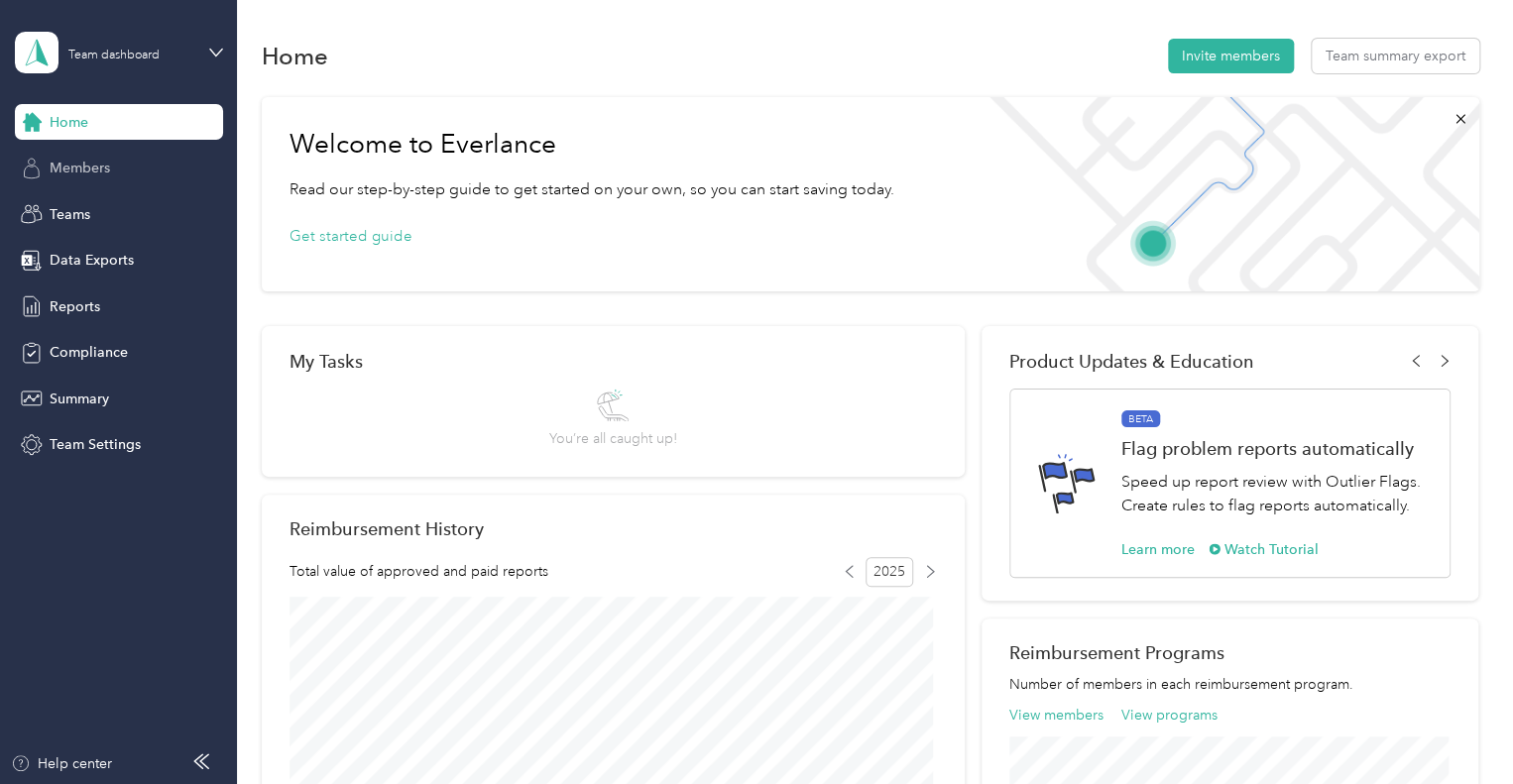 click on "Members" at bounding box center [79, 168] 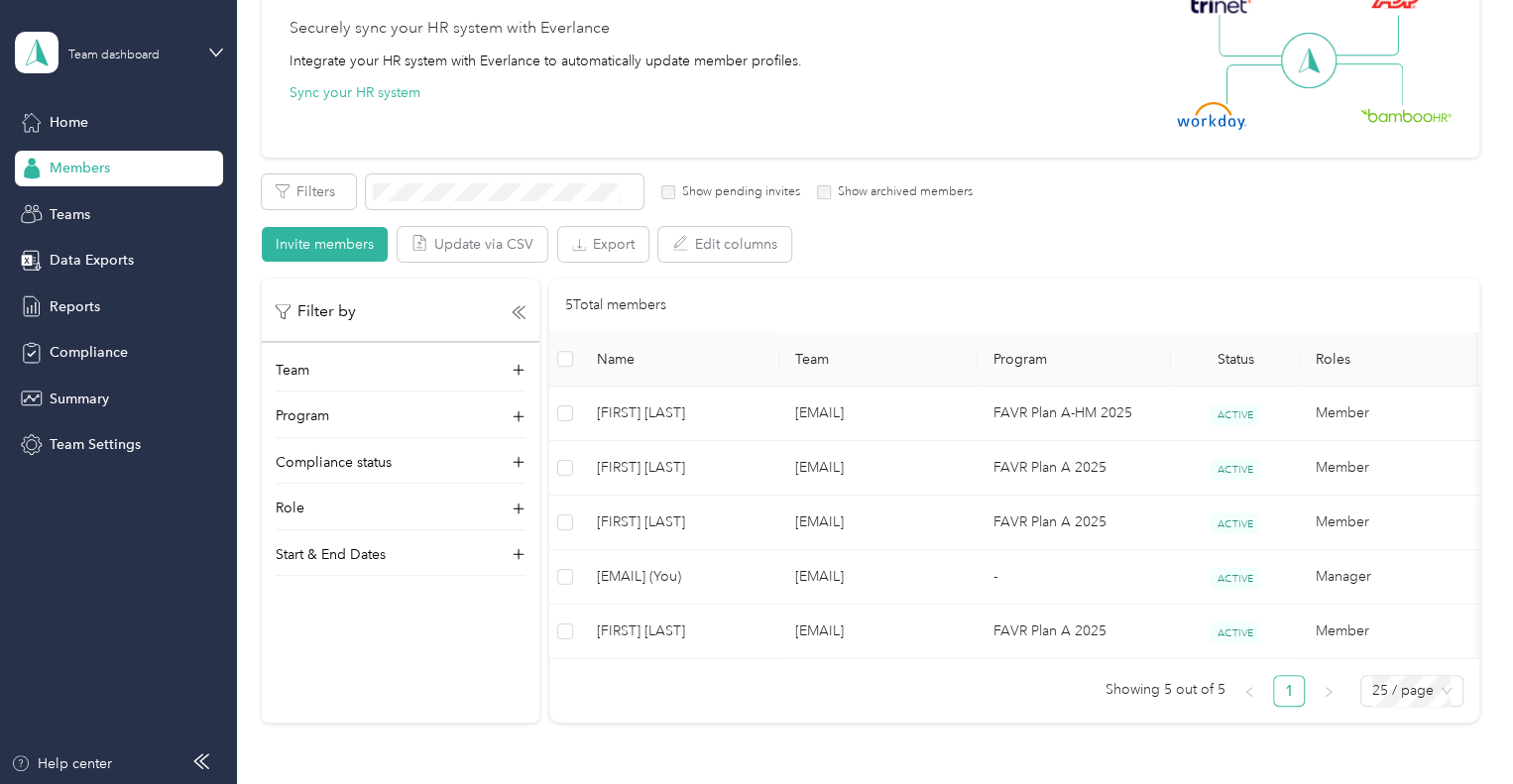 scroll, scrollTop: 198, scrollLeft: 0, axis: vertical 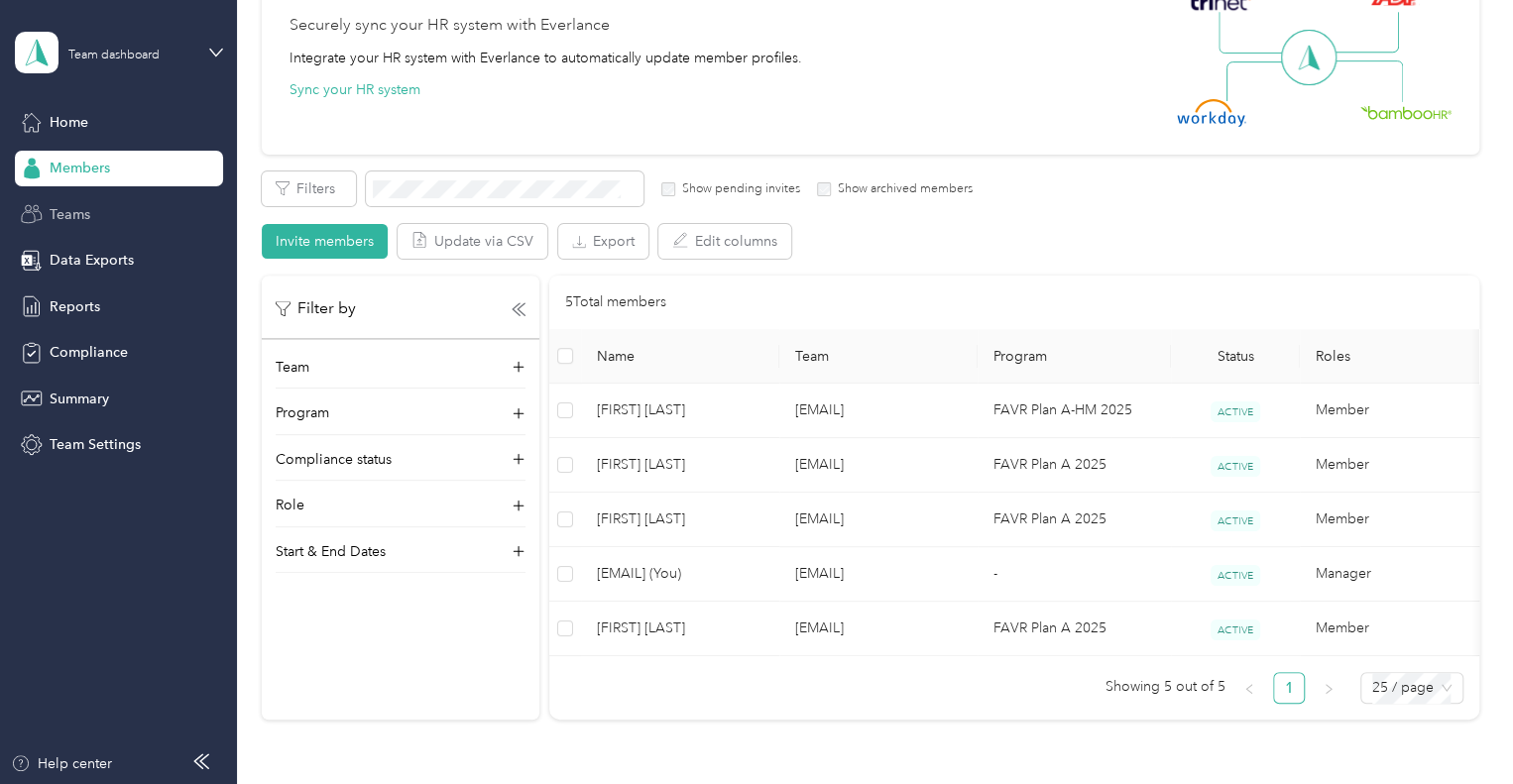 click on "Teams" at bounding box center (69, 214) 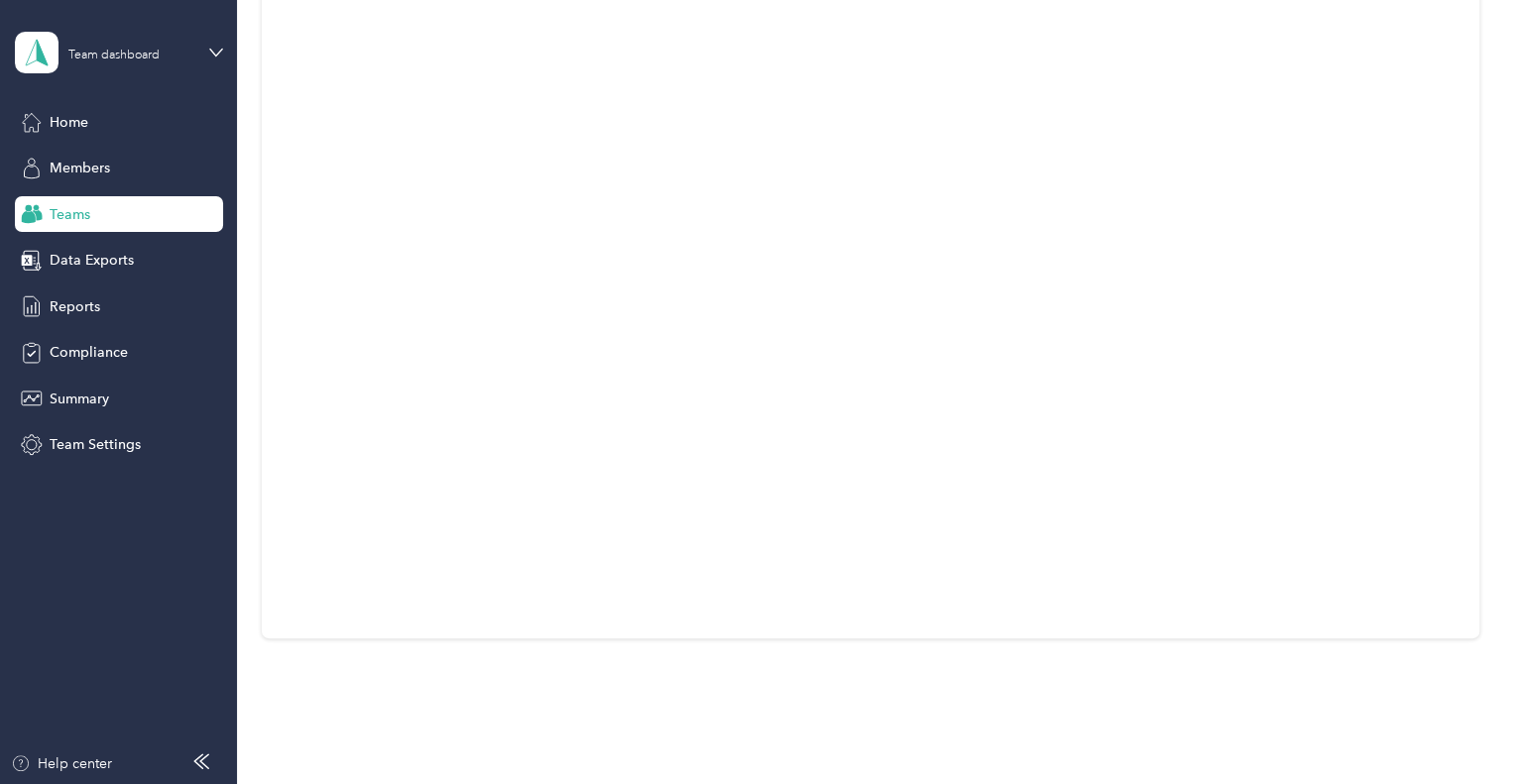 scroll, scrollTop: 0, scrollLeft: 0, axis: both 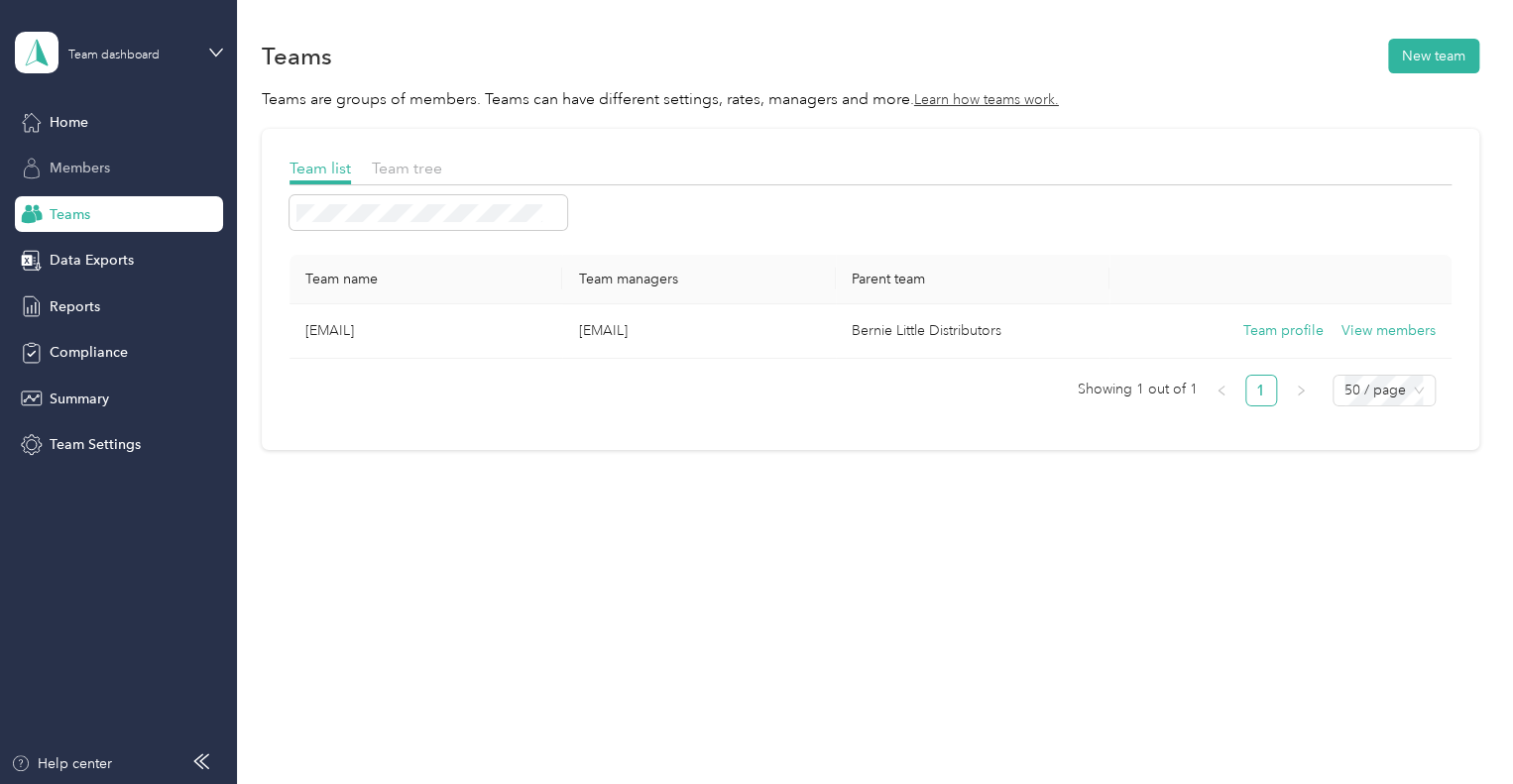 click on "Members" at bounding box center [79, 168] 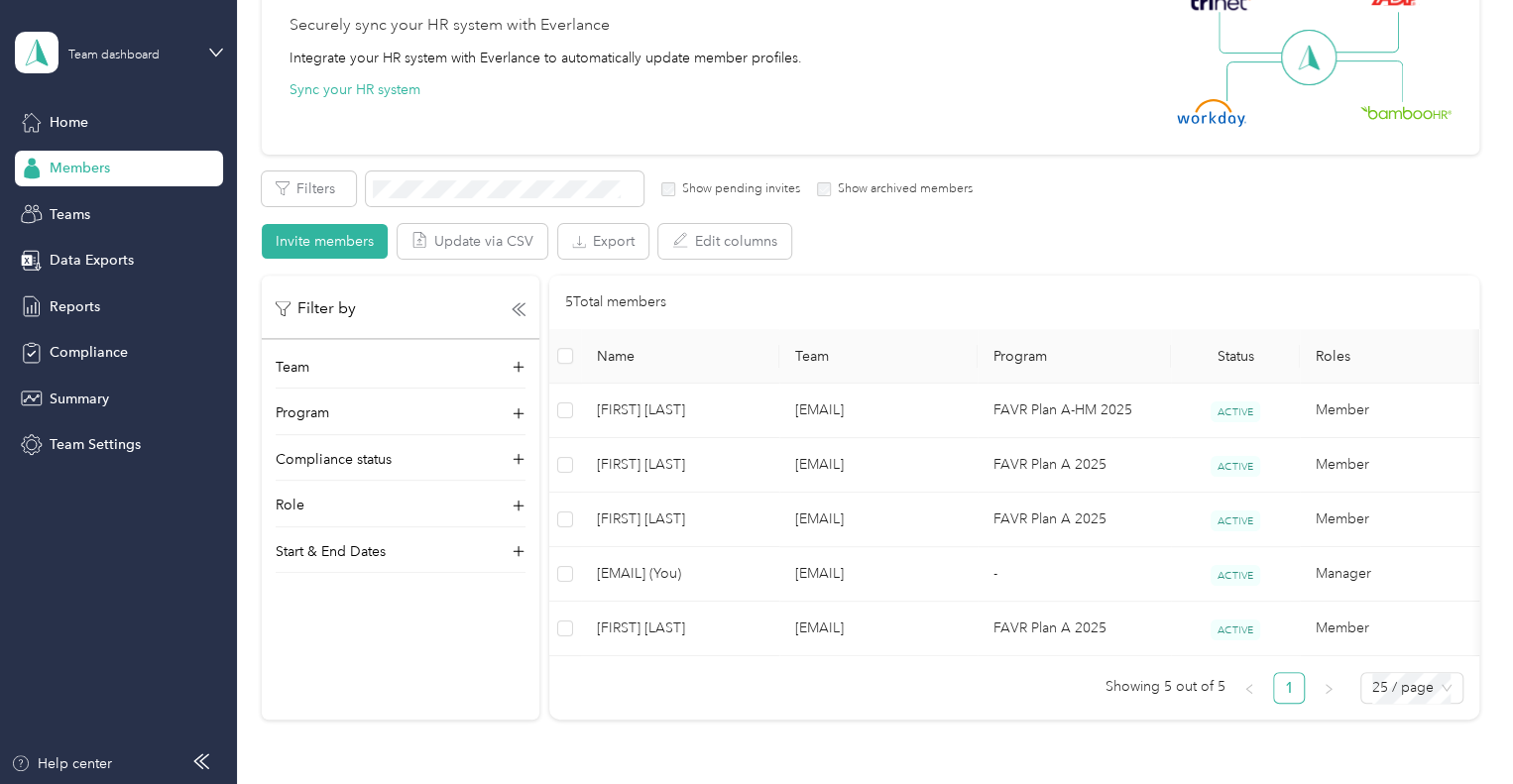 scroll, scrollTop: 297, scrollLeft: 0, axis: vertical 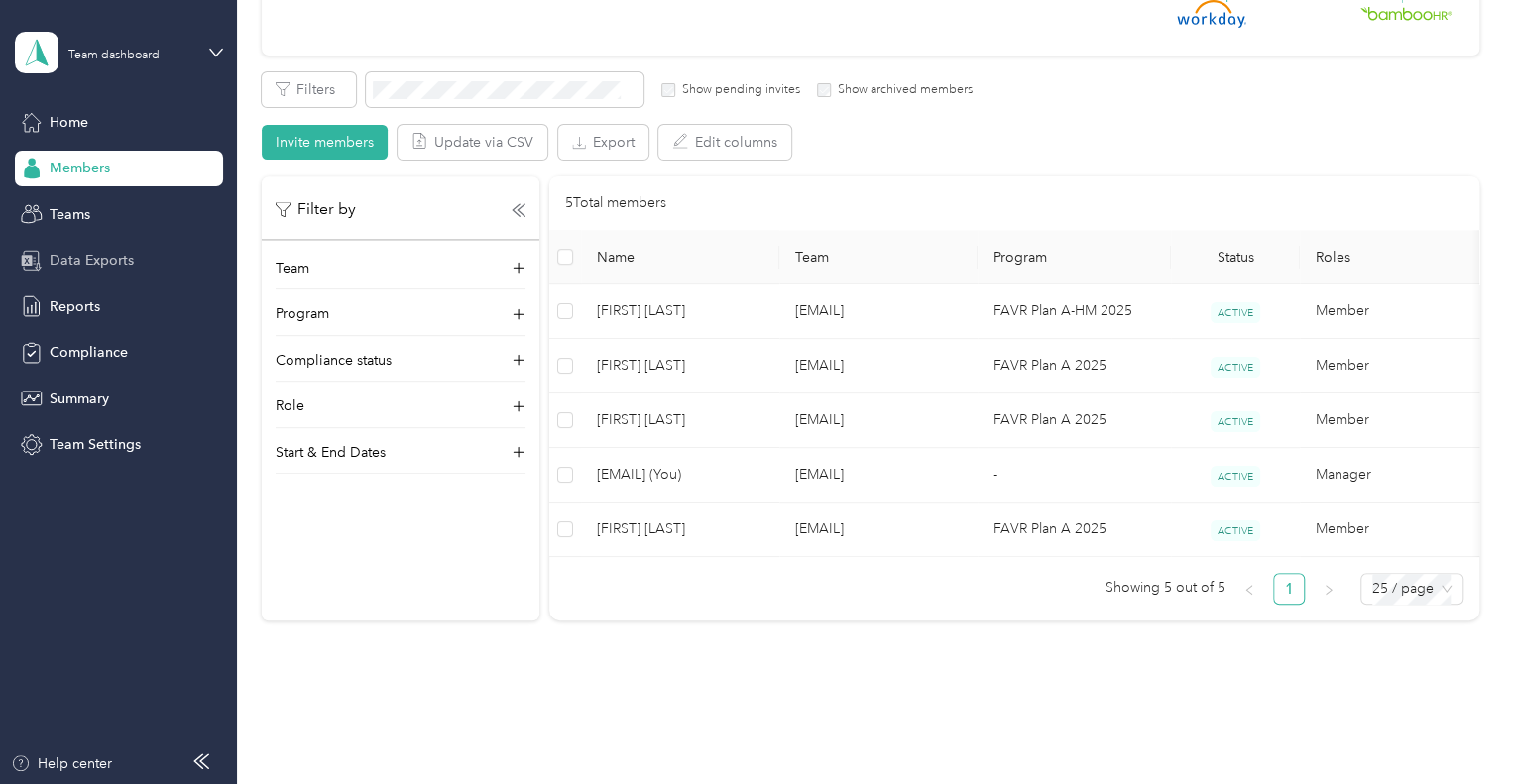 click on "Data Exports" at bounding box center (91, 260) 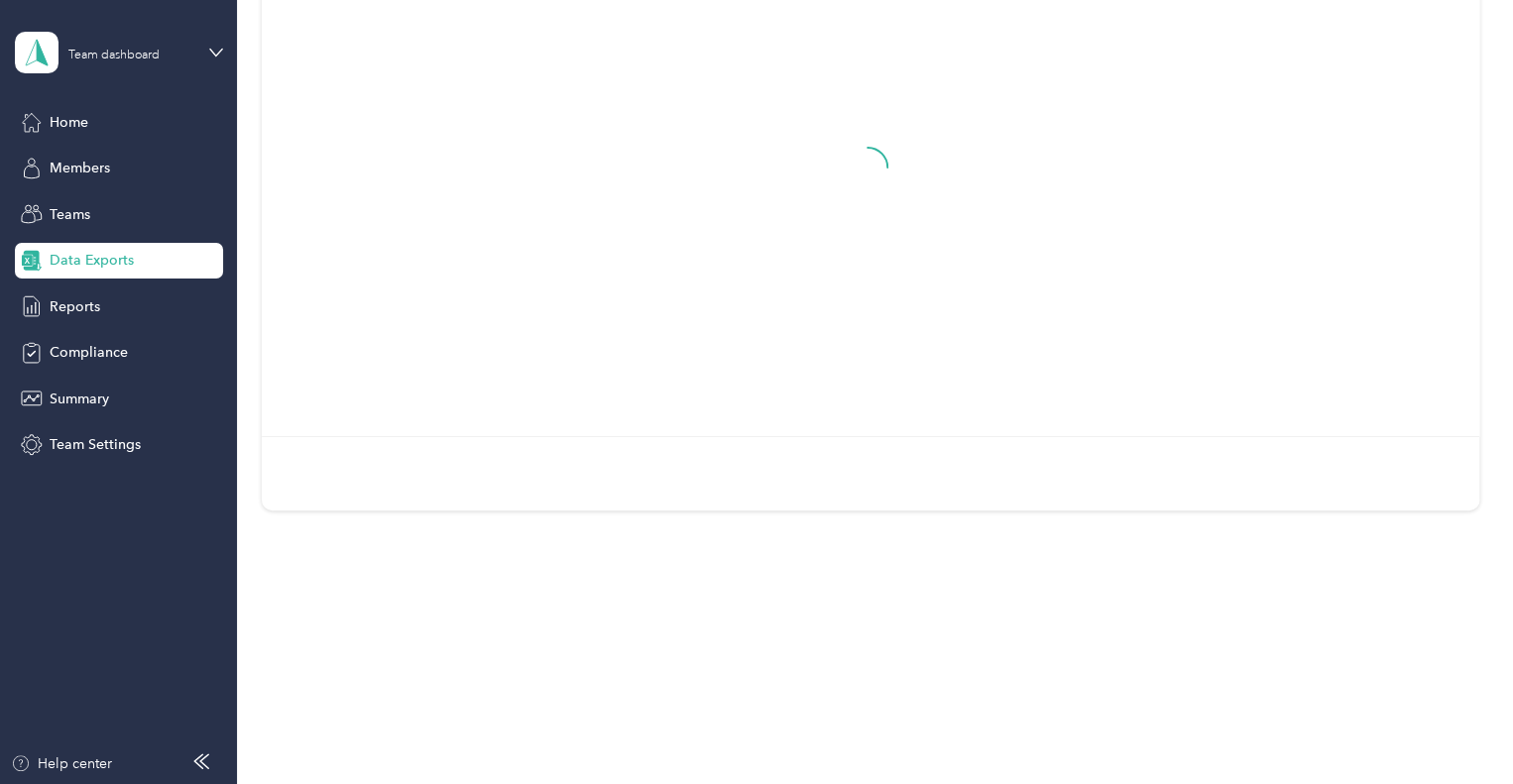 scroll, scrollTop: 242, scrollLeft: 0, axis: vertical 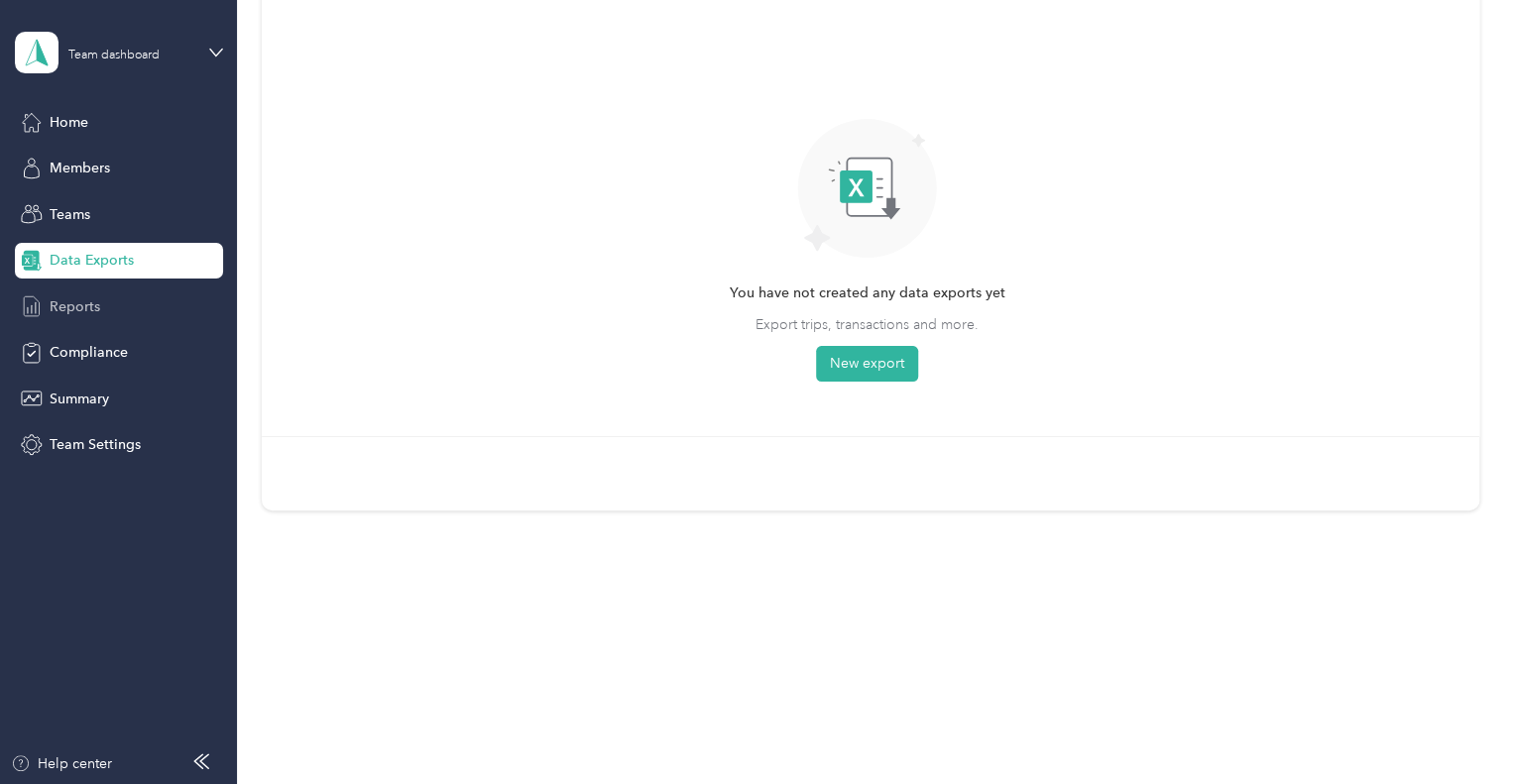 click on "Reports" at bounding box center (74, 306) 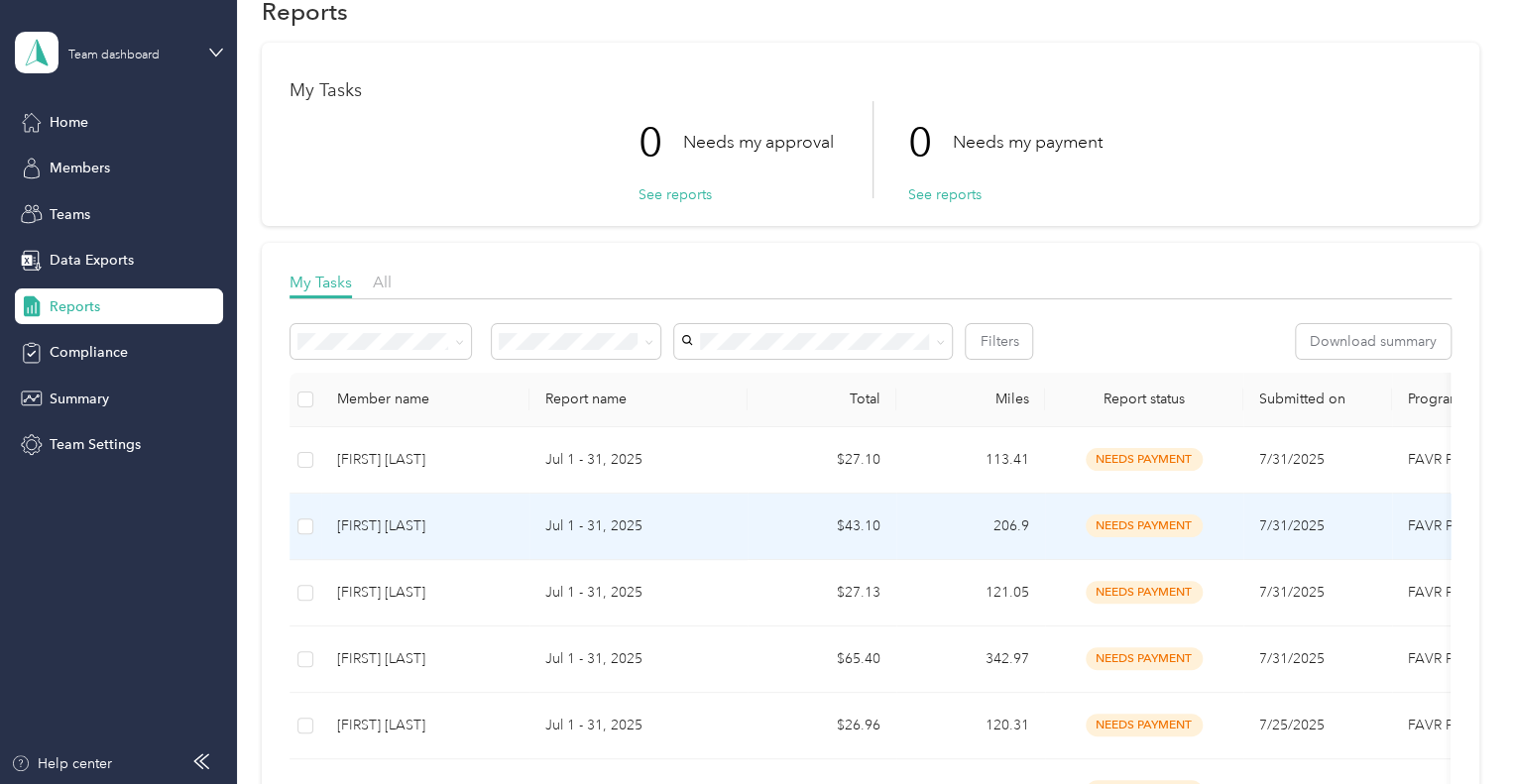 scroll, scrollTop: 0, scrollLeft: 0, axis: both 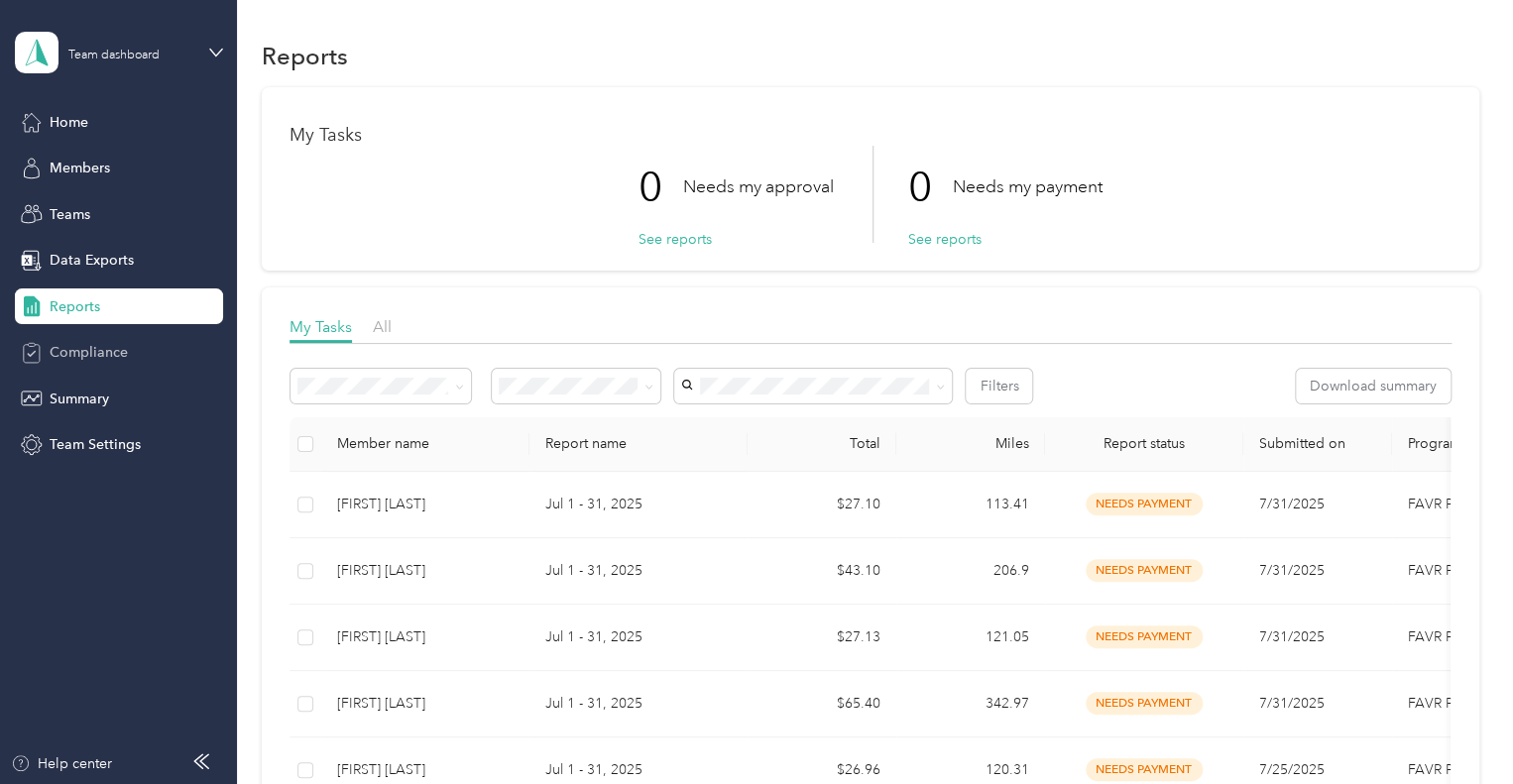 click on "Compliance" at bounding box center (88, 352) 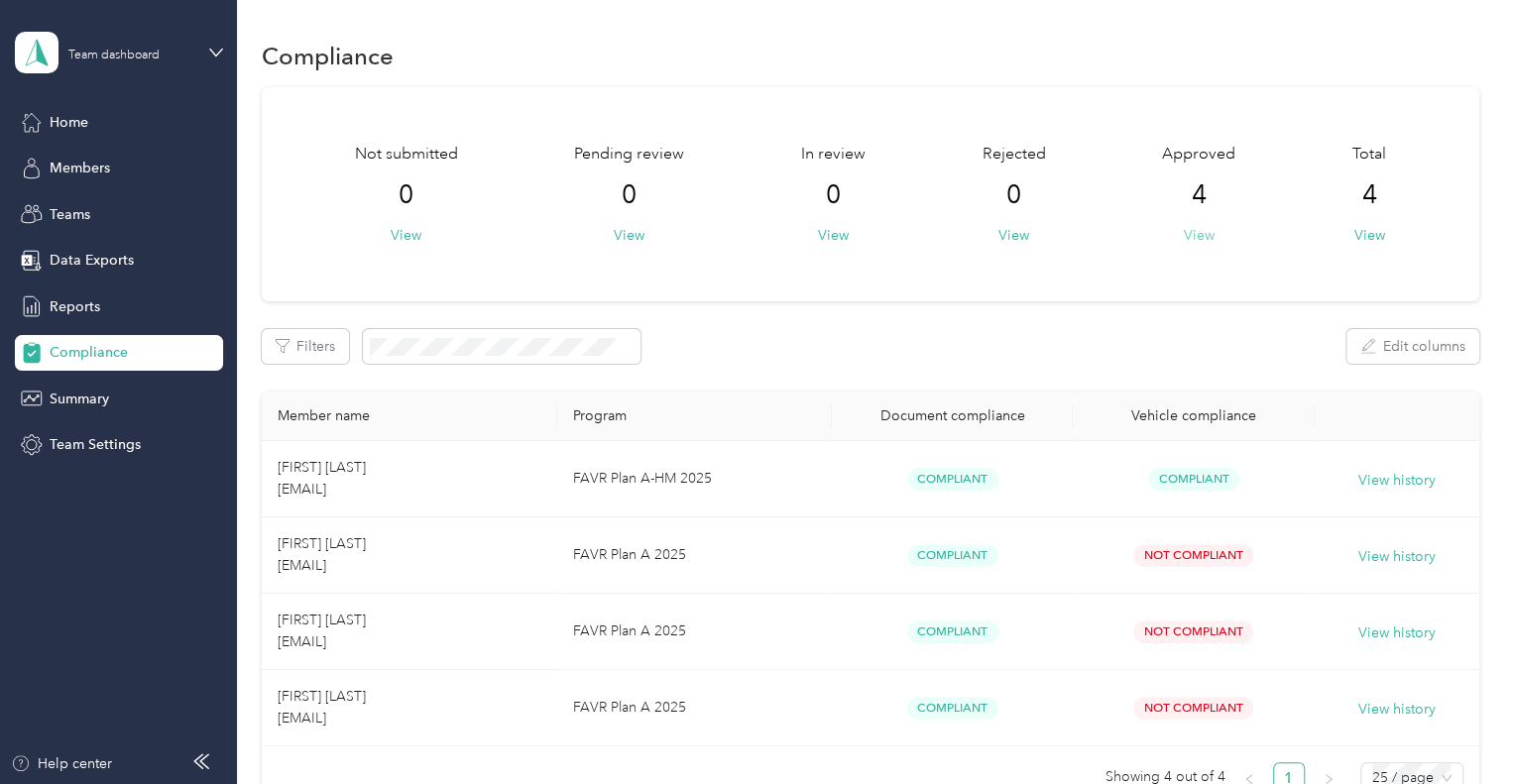 click on "View" at bounding box center (1199, 235) 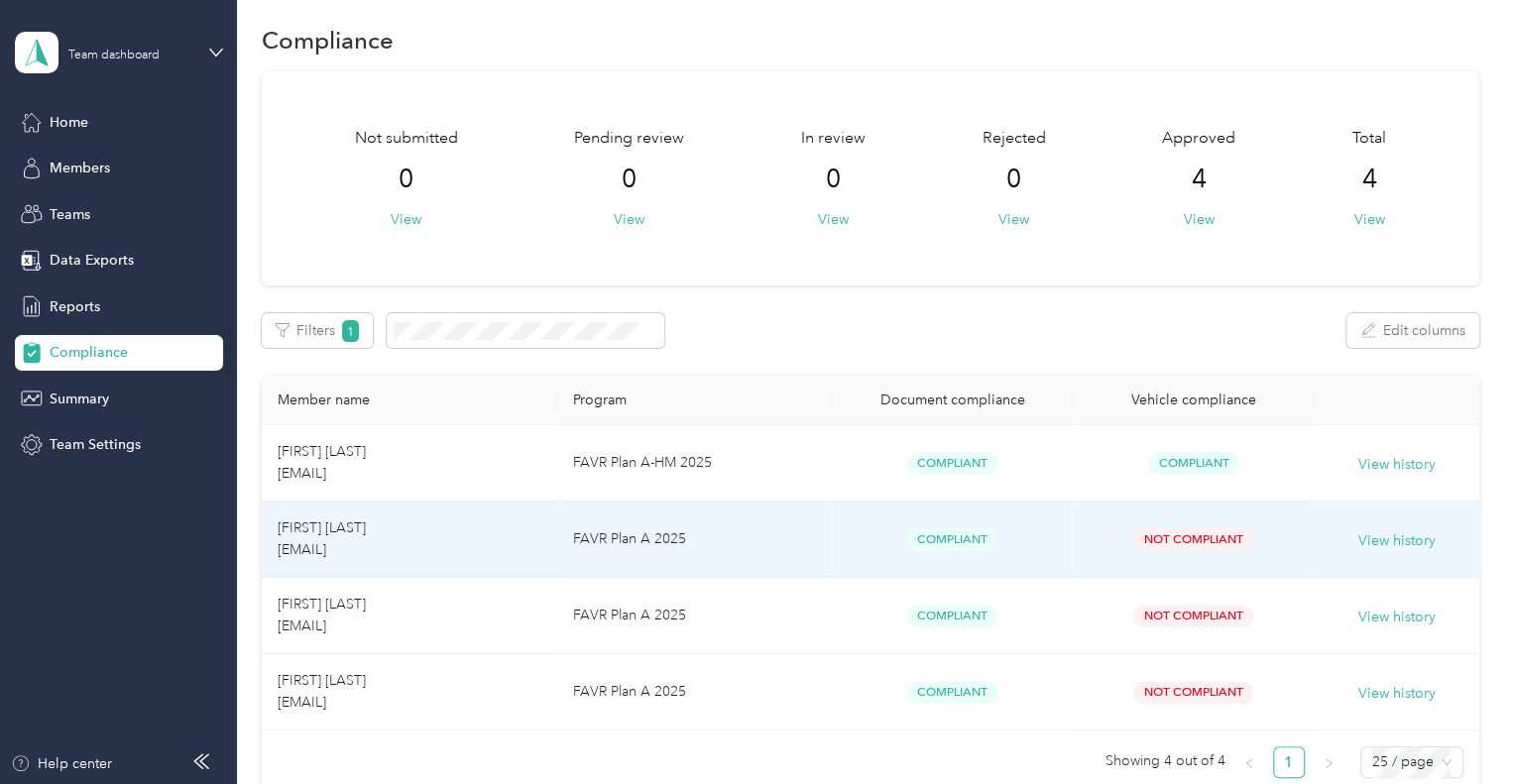 scroll, scrollTop: 0, scrollLeft: 0, axis: both 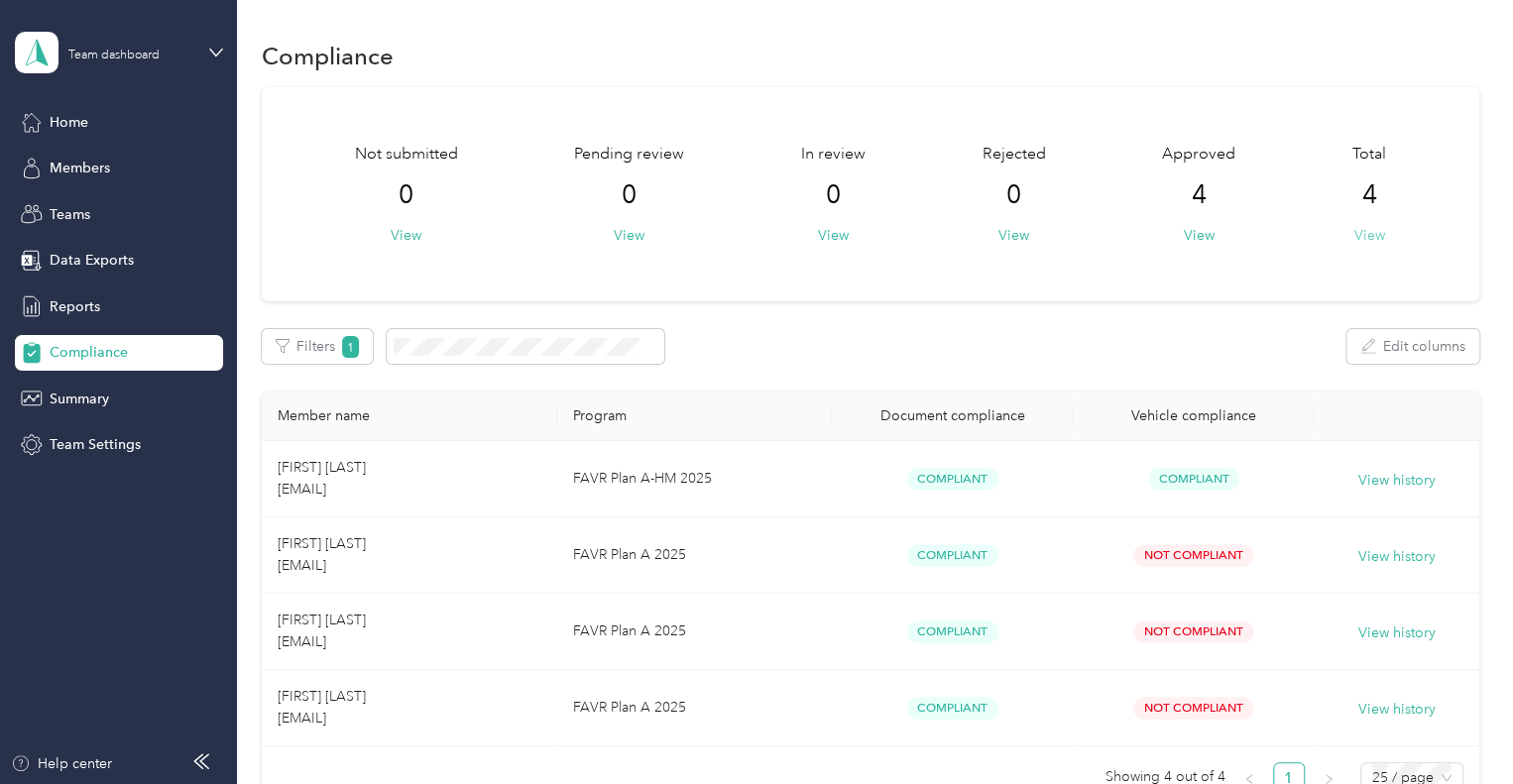 click on "View" at bounding box center [1368, 235] 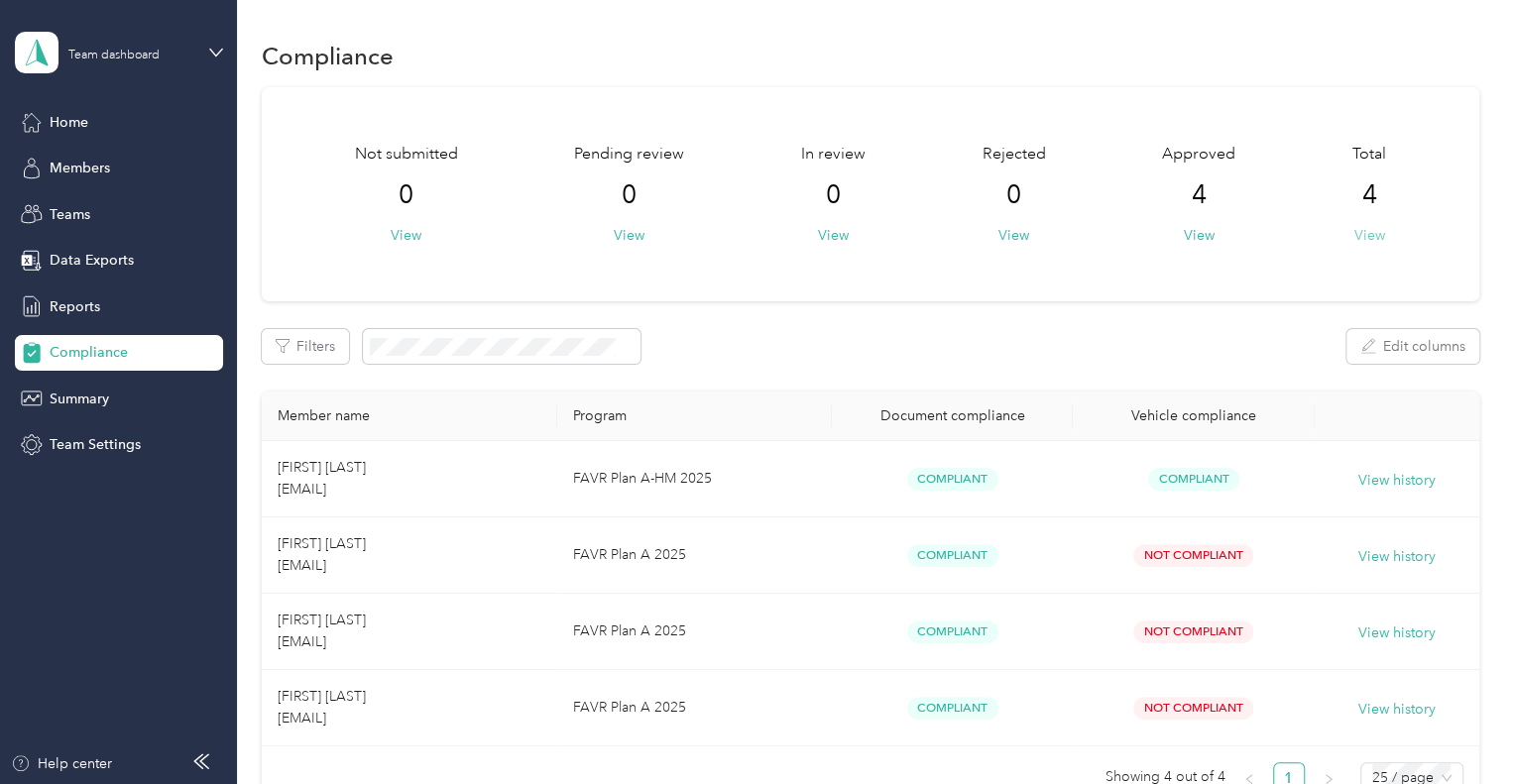 click on "View" at bounding box center [1368, 235] 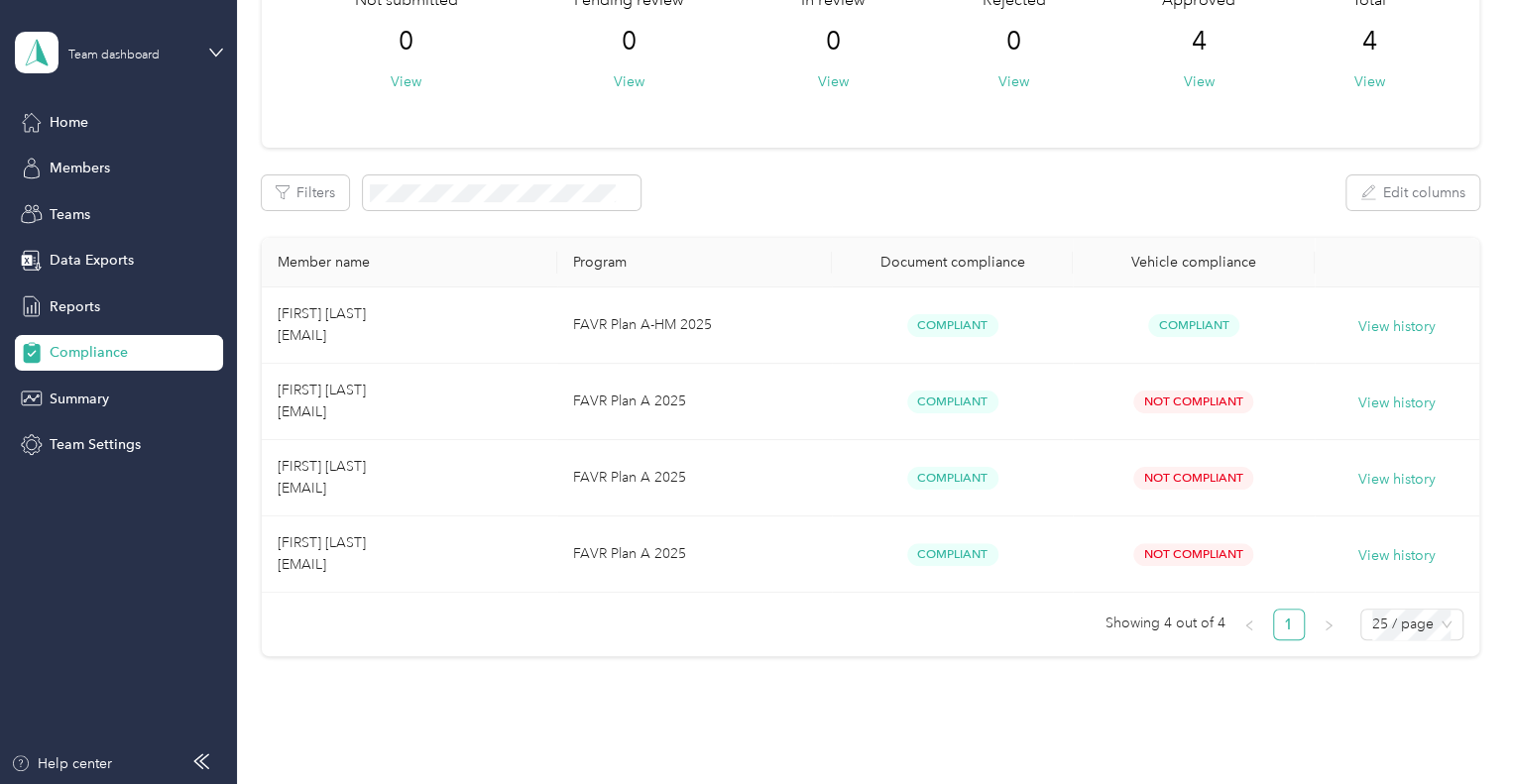 scroll, scrollTop: 198, scrollLeft: 0, axis: vertical 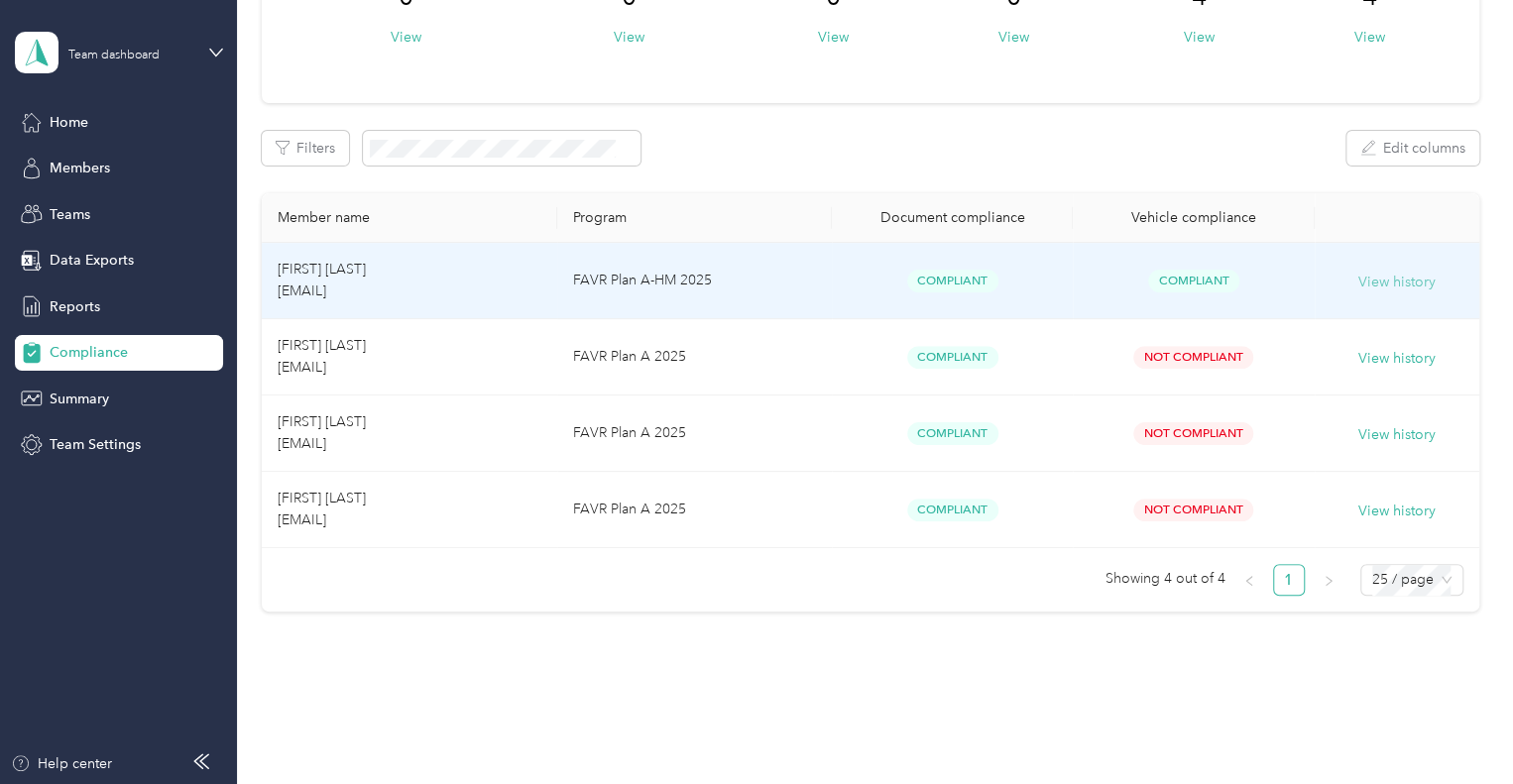 click on "View history" at bounding box center [1397, 282] 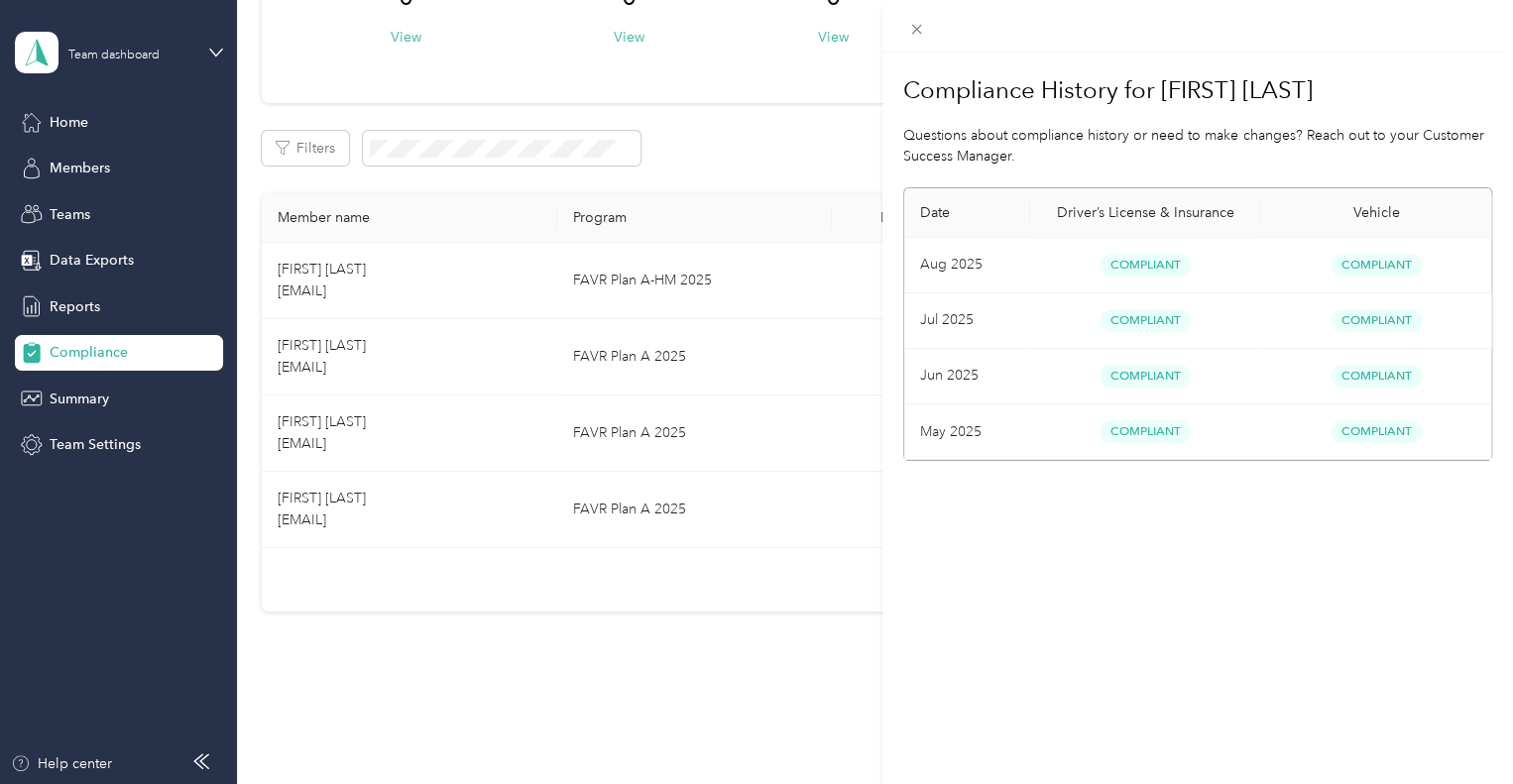 click on "Jul 2025" at bounding box center [967, 321] 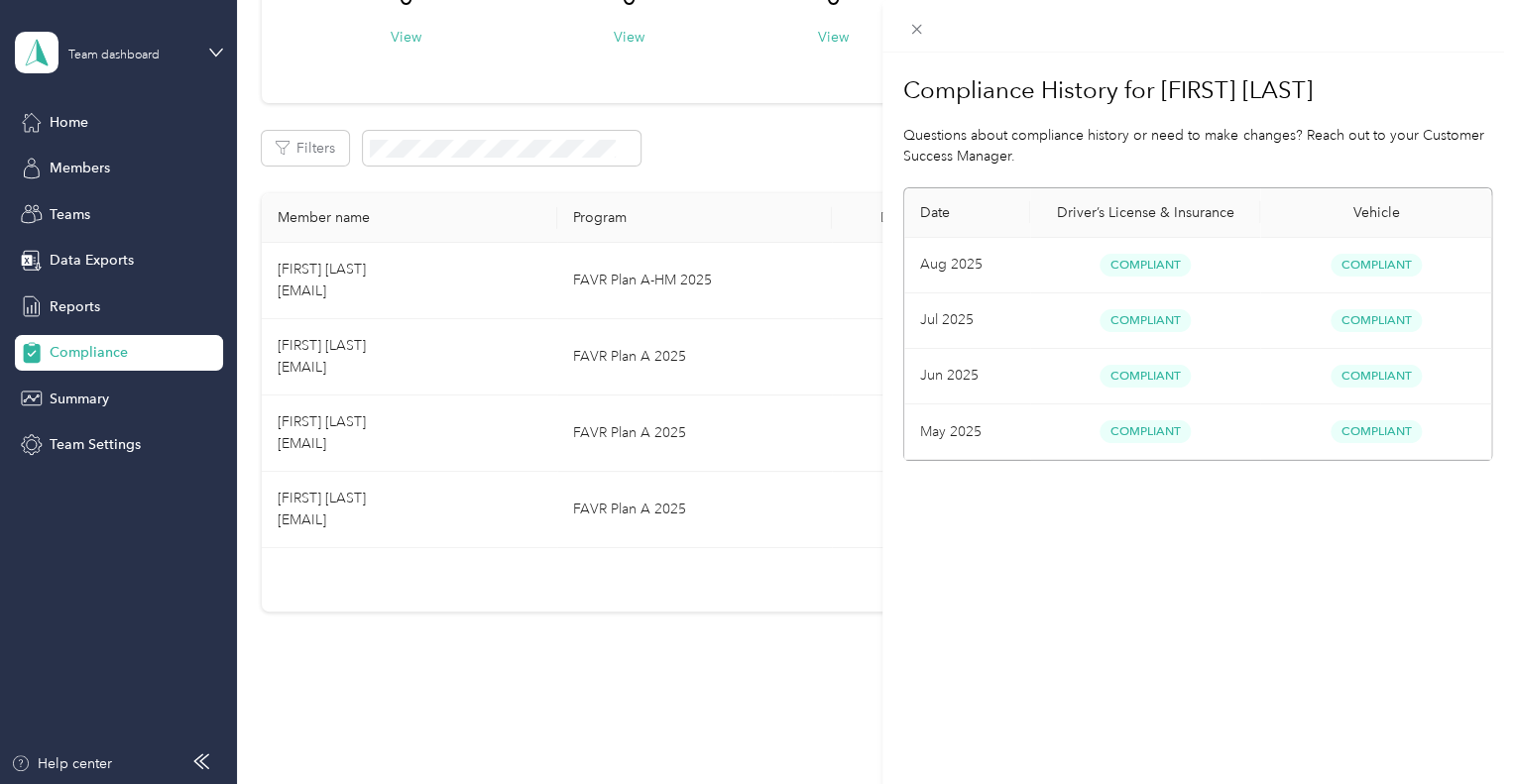 click 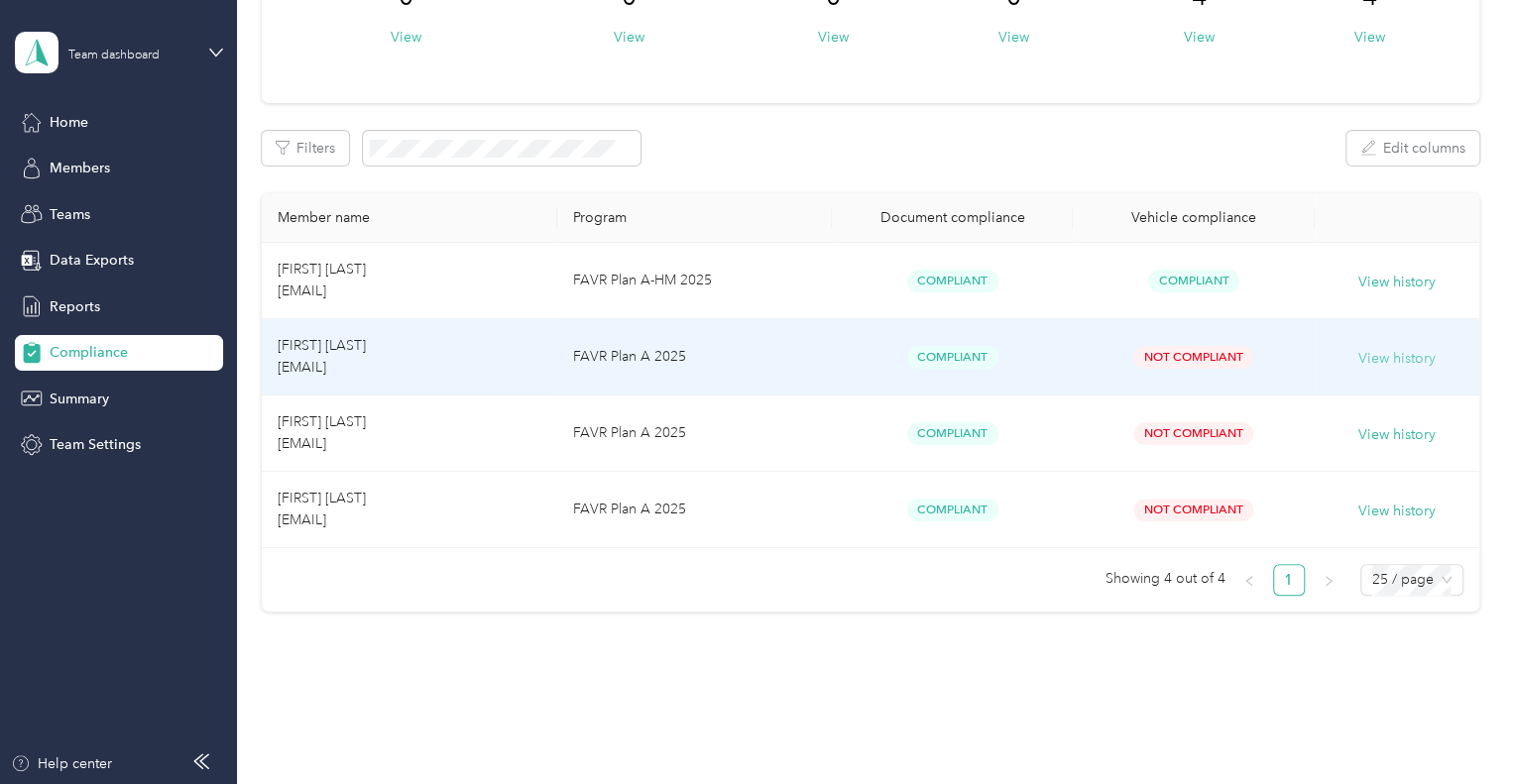 click on "View history" at bounding box center (1397, 359) 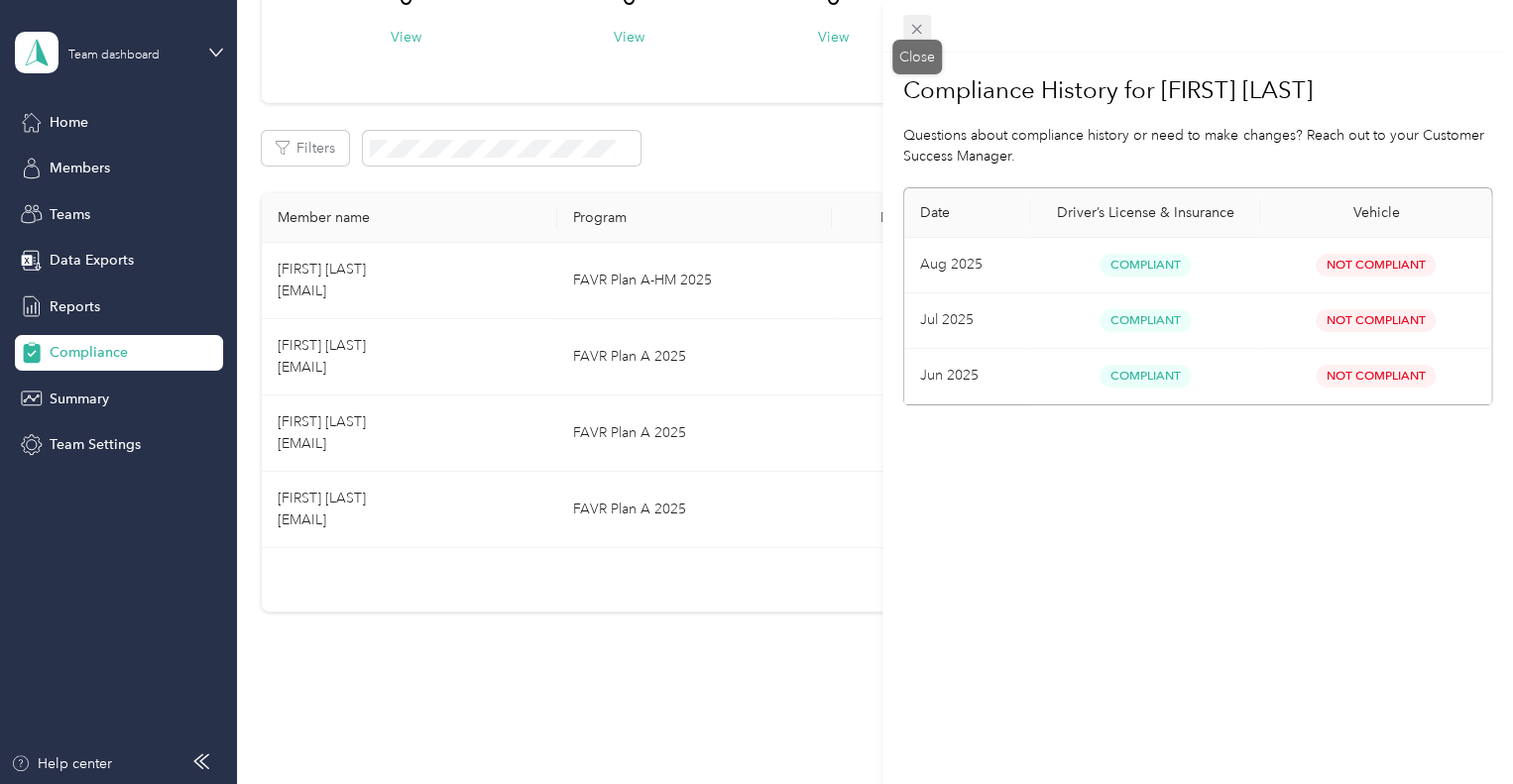 click 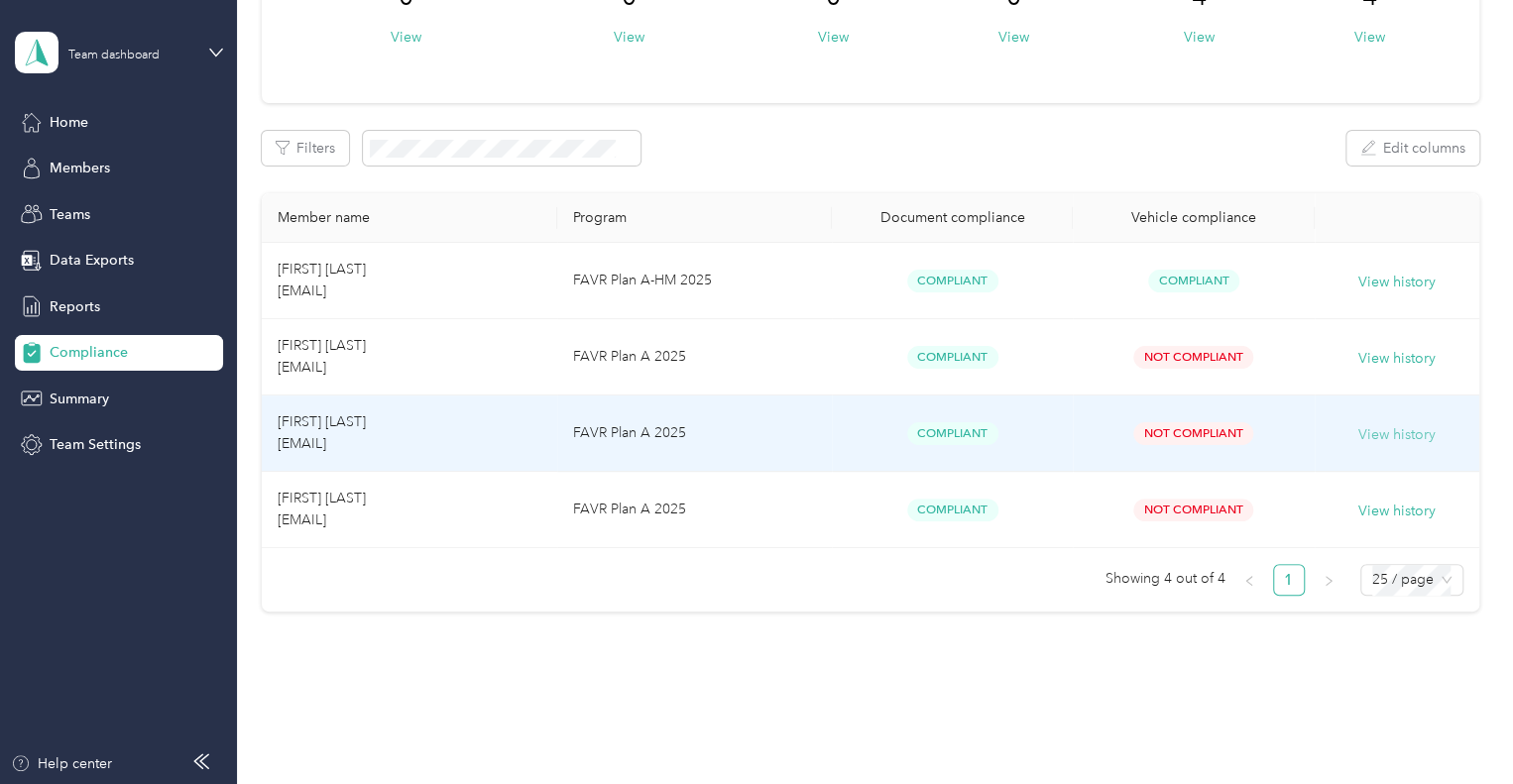 click on "View history" at bounding box center (1397, 435) 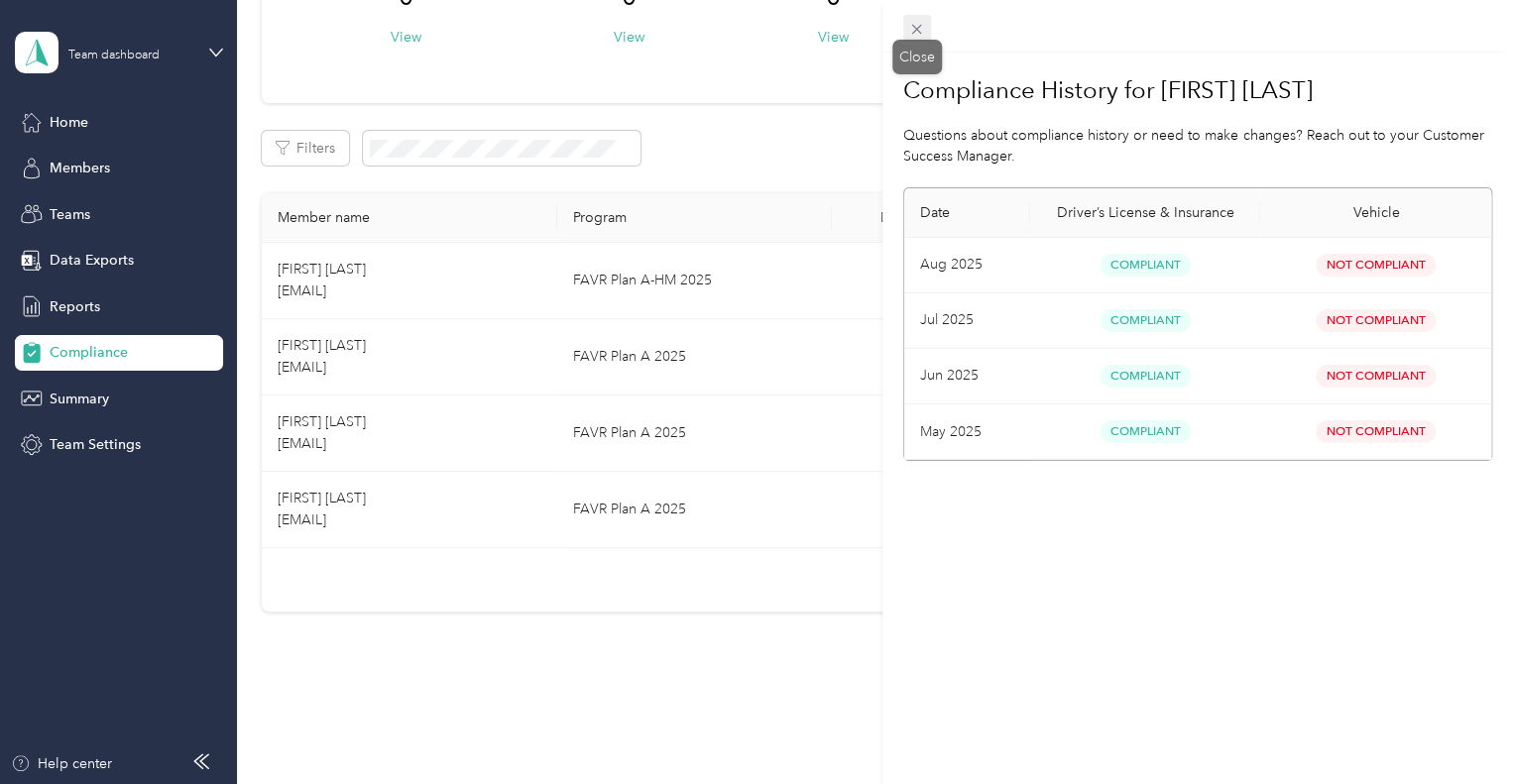 click 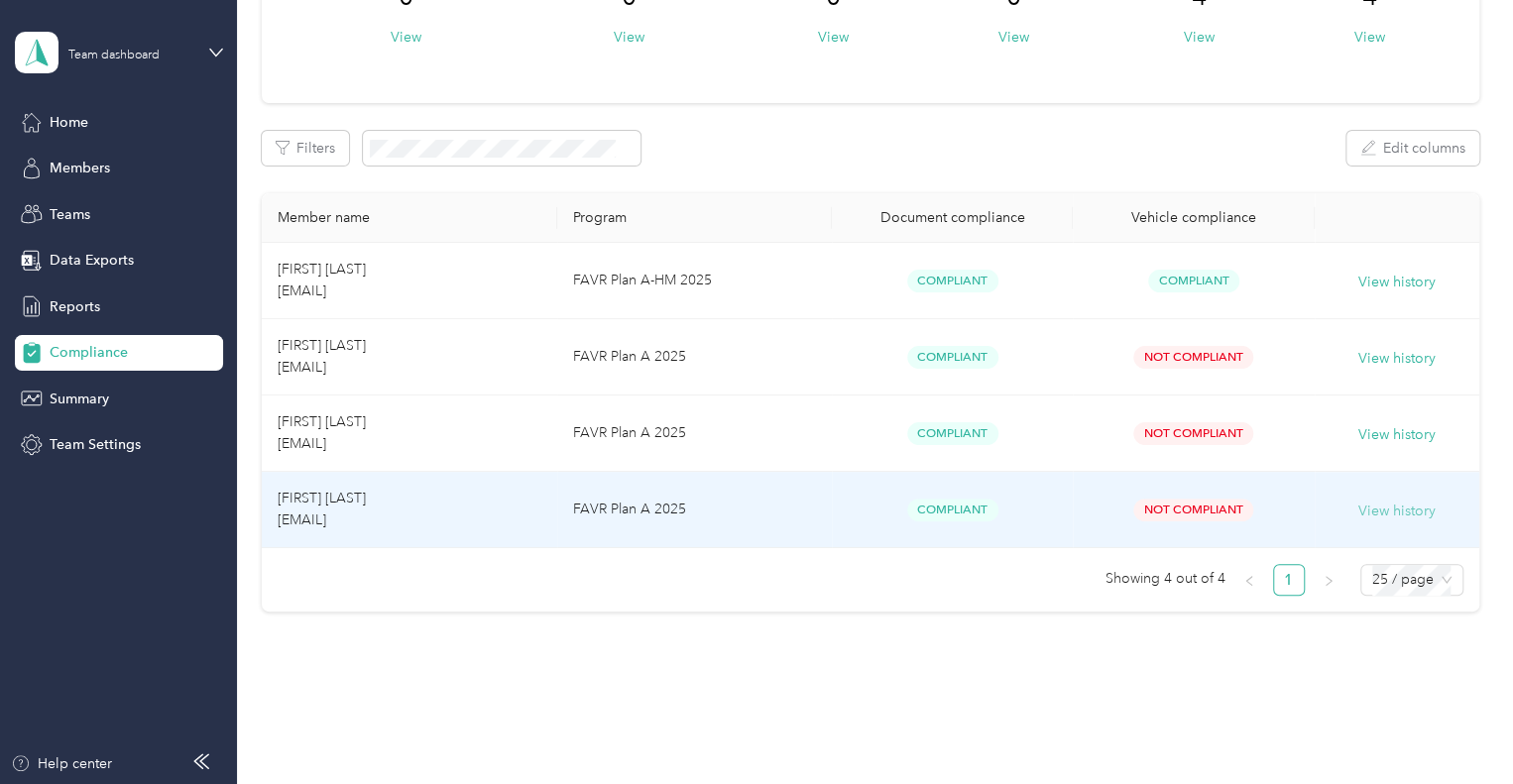 click on "View history" at bounding box center (1397, 511) 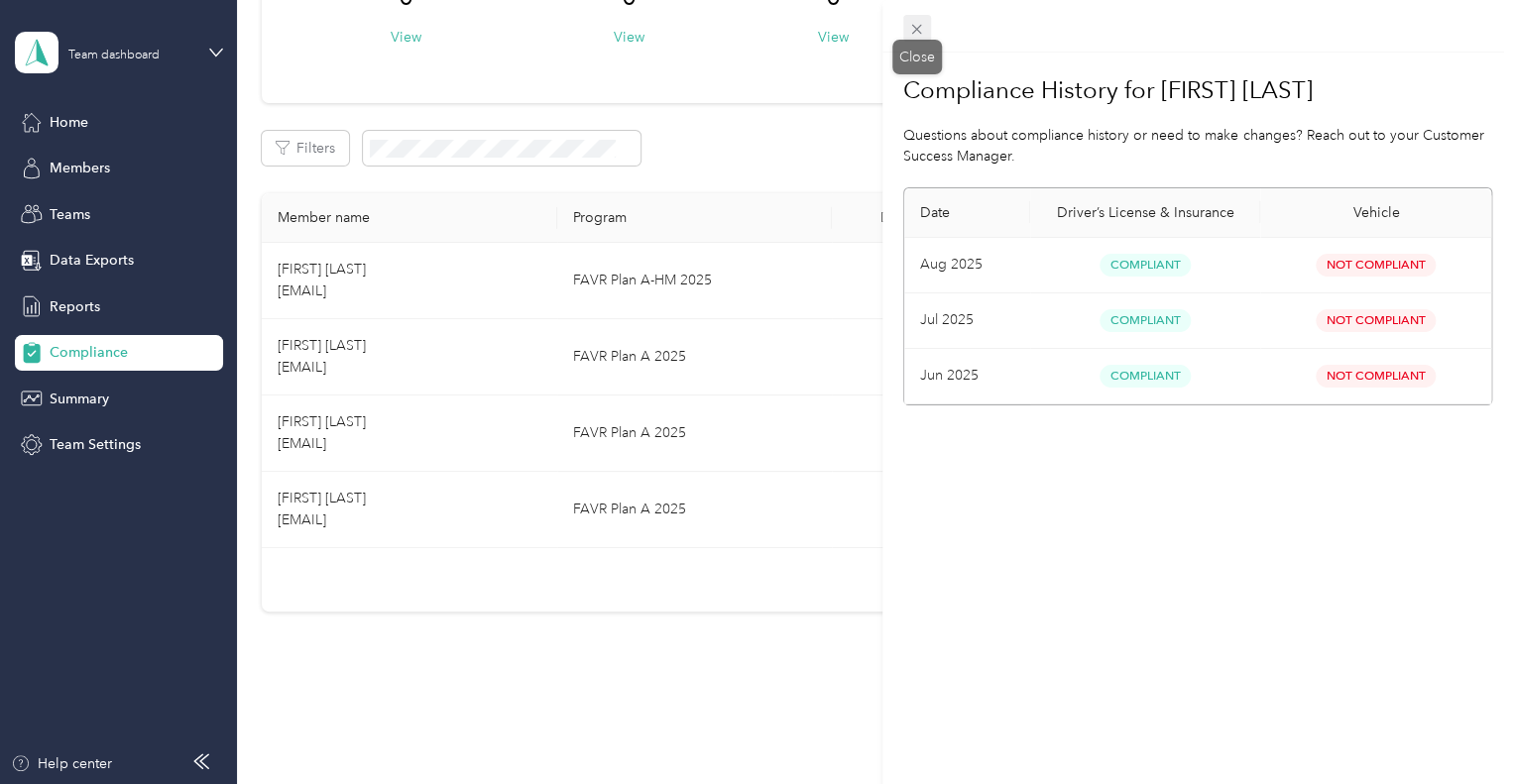 click 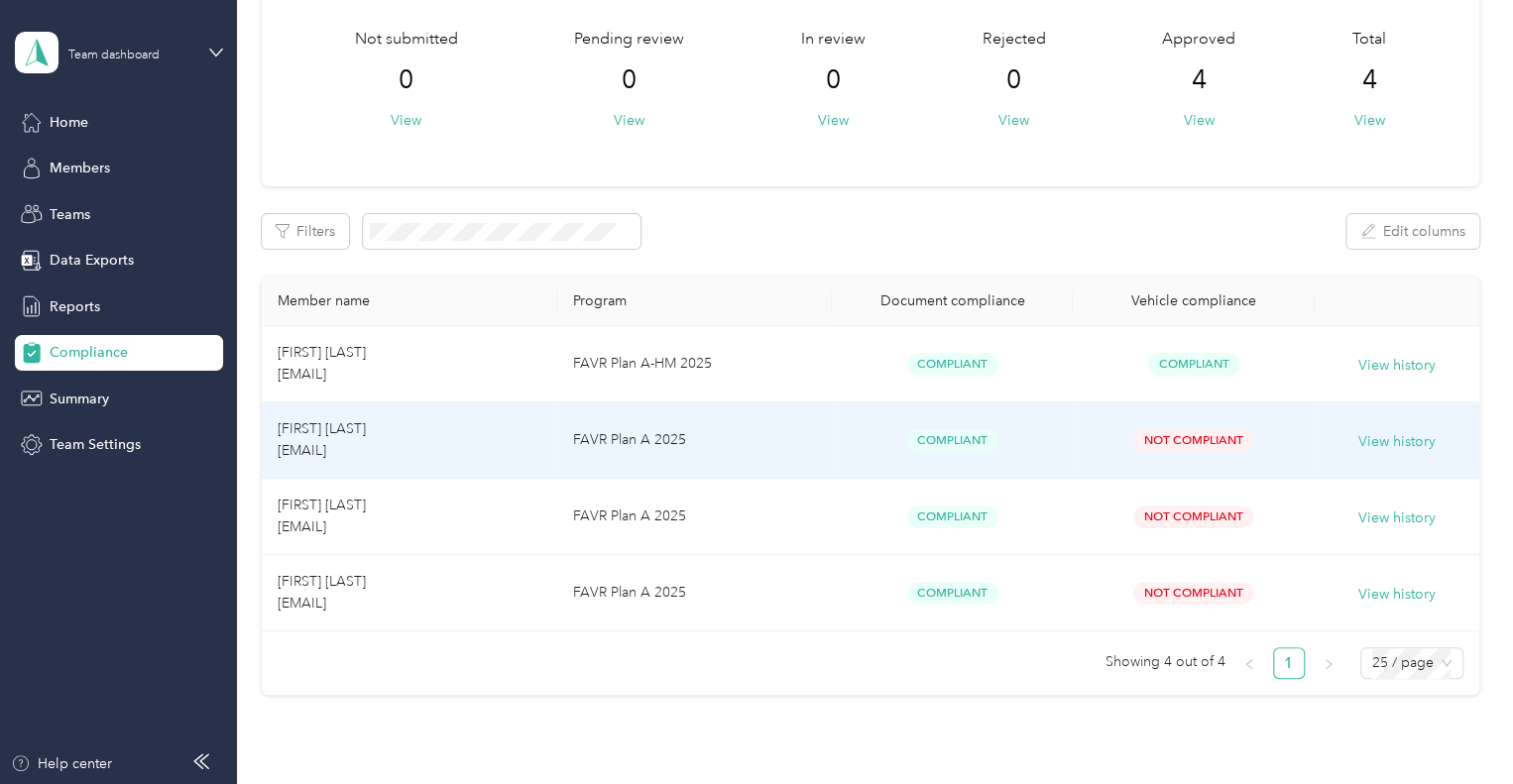 scroll, scrollTop: 0, scrollLeft: 0, axis: both 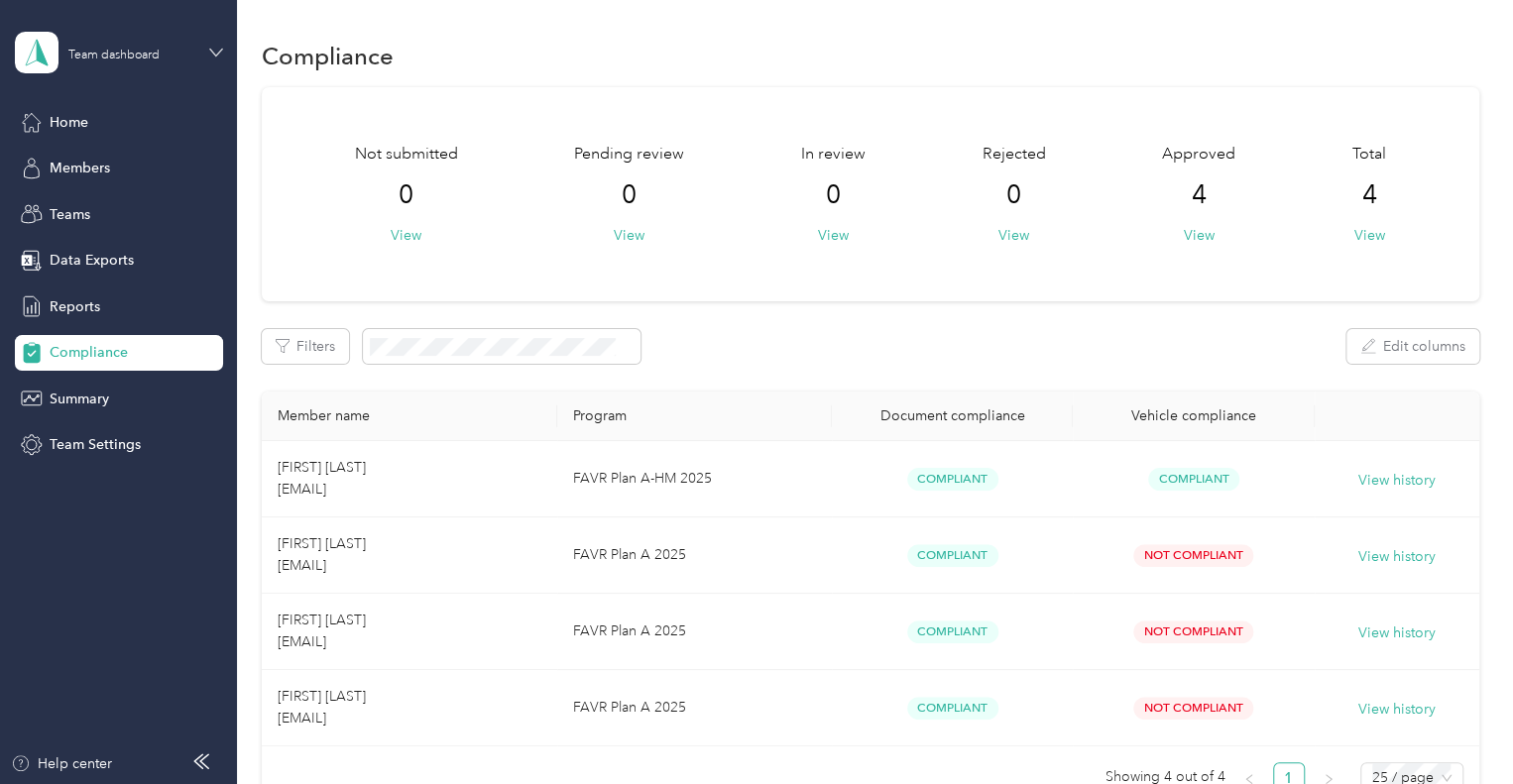 click 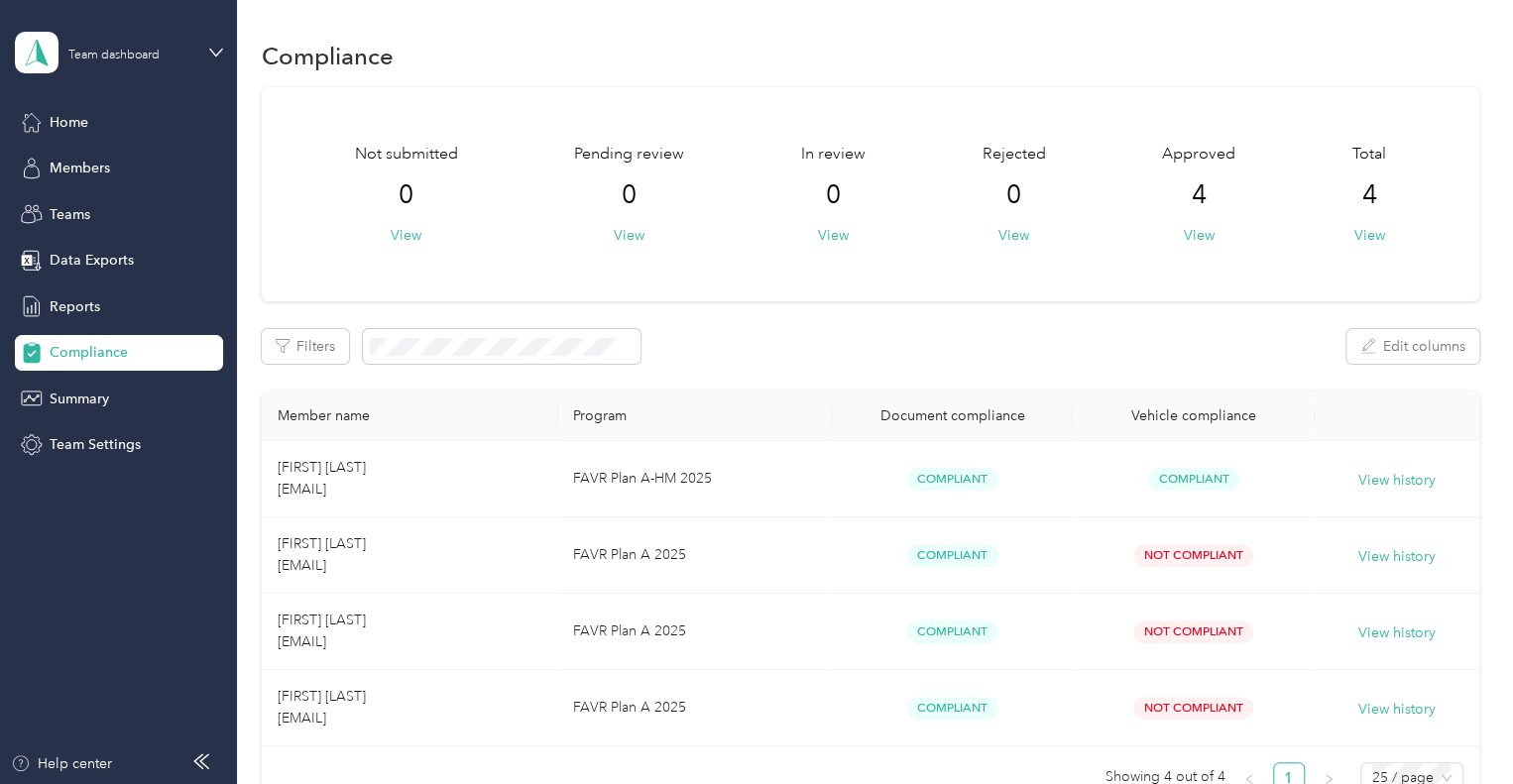 click on "Log out" at bounding box center [166, 253] 